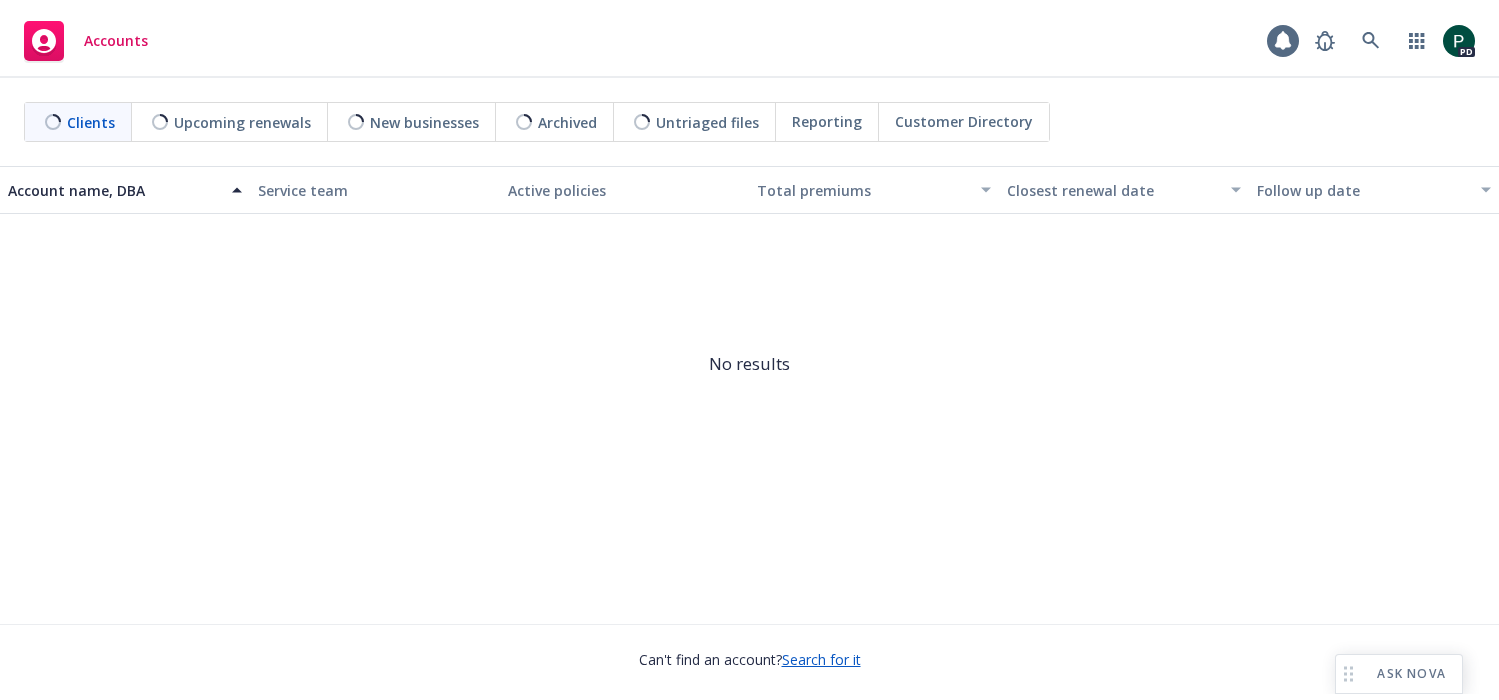 scroll, scrollTop: 0, scrollLeft: 0, axis: both 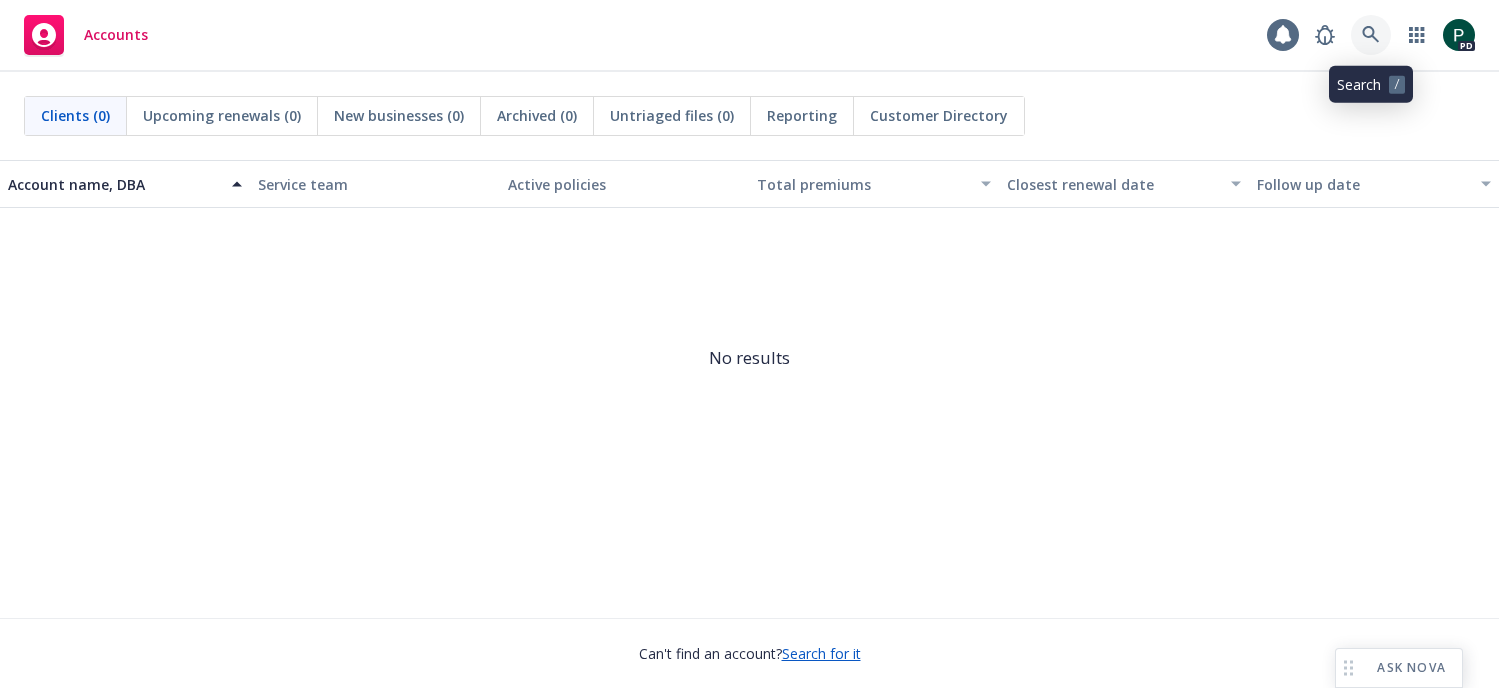 click 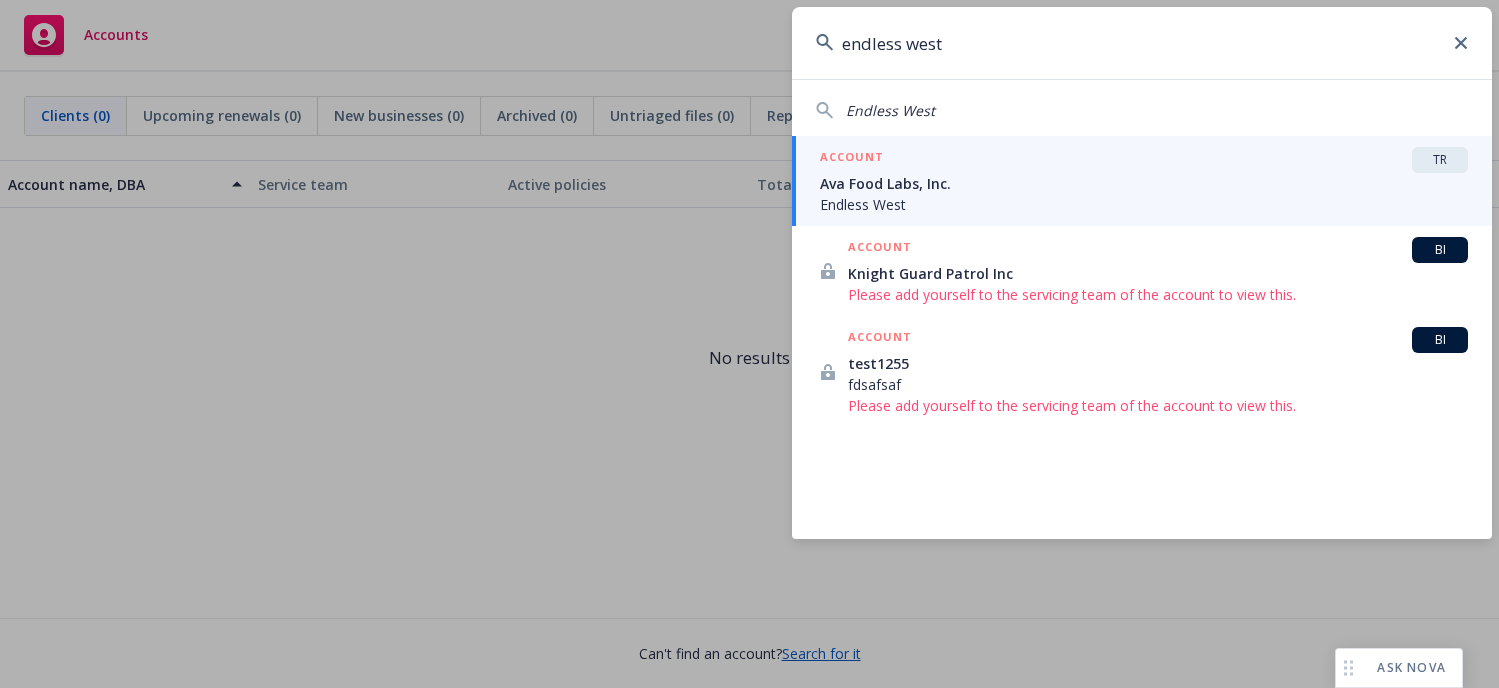 type on "endless west" 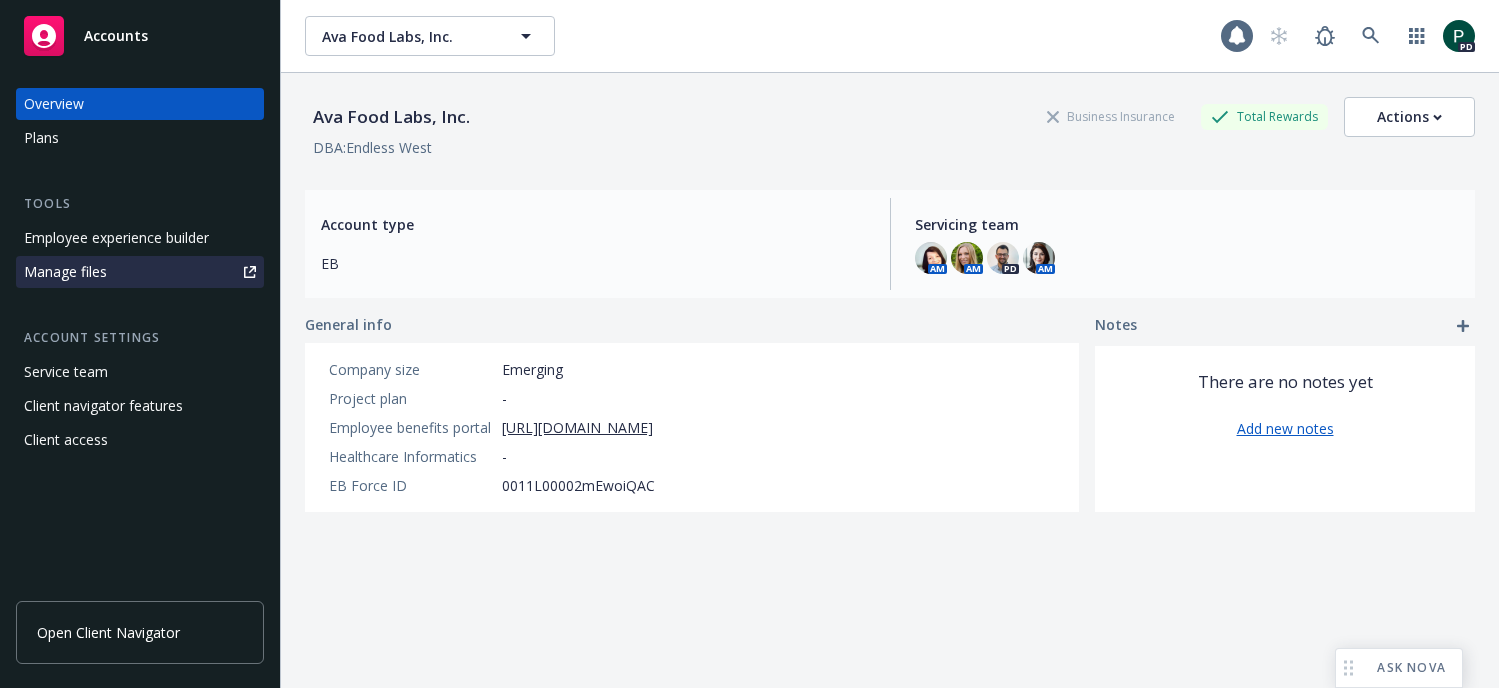 click on "Manage files" at bounding box center [65, 272] 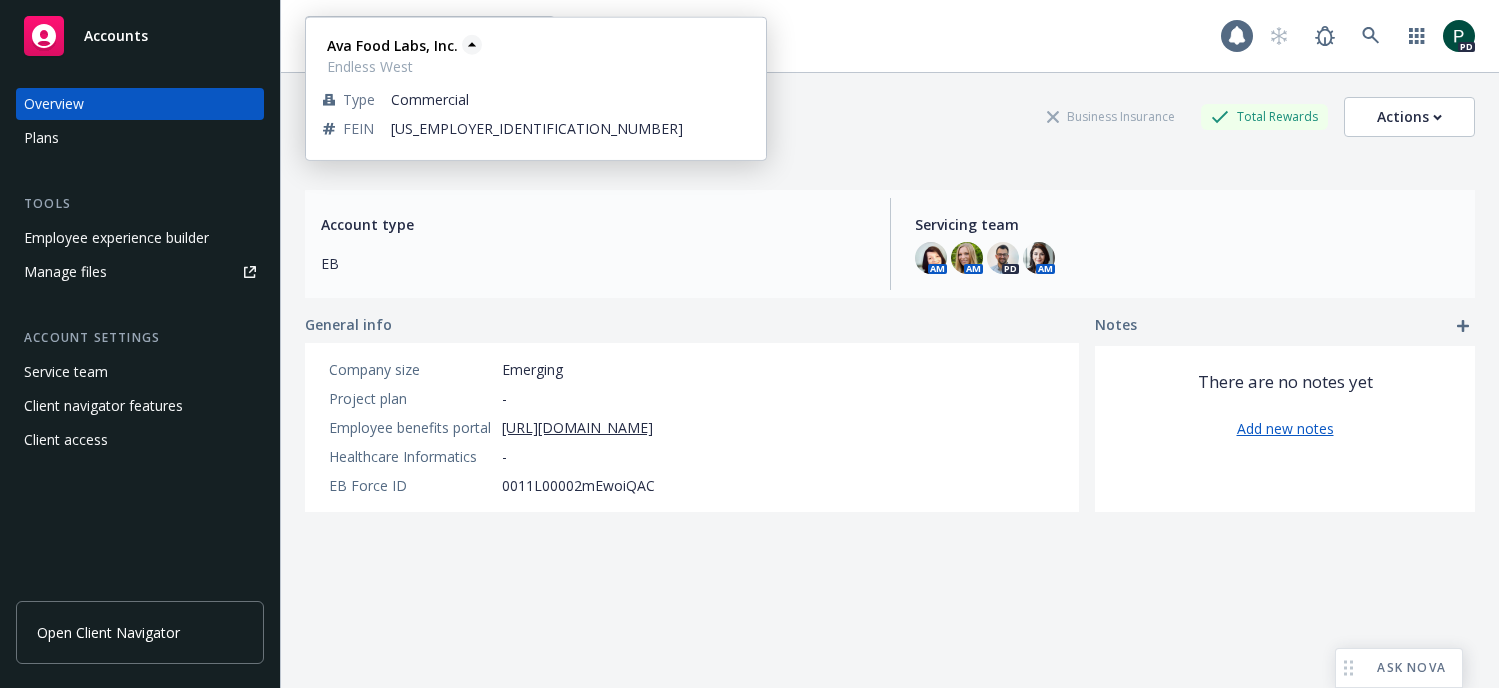 click on "Ava Food Labs, Inc." at bounding box center [392, 45] 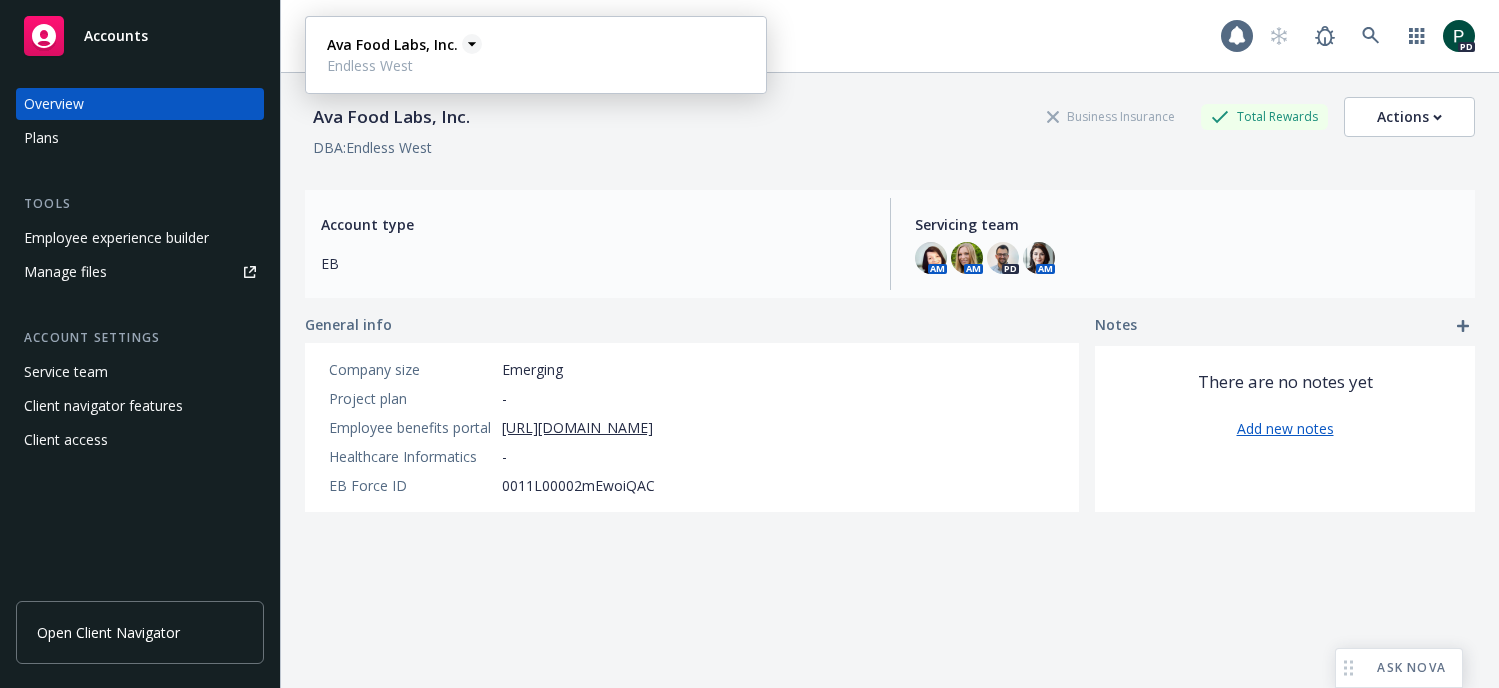 click on "Ava Food Labs, Inc." at bounding box center [392, 44] 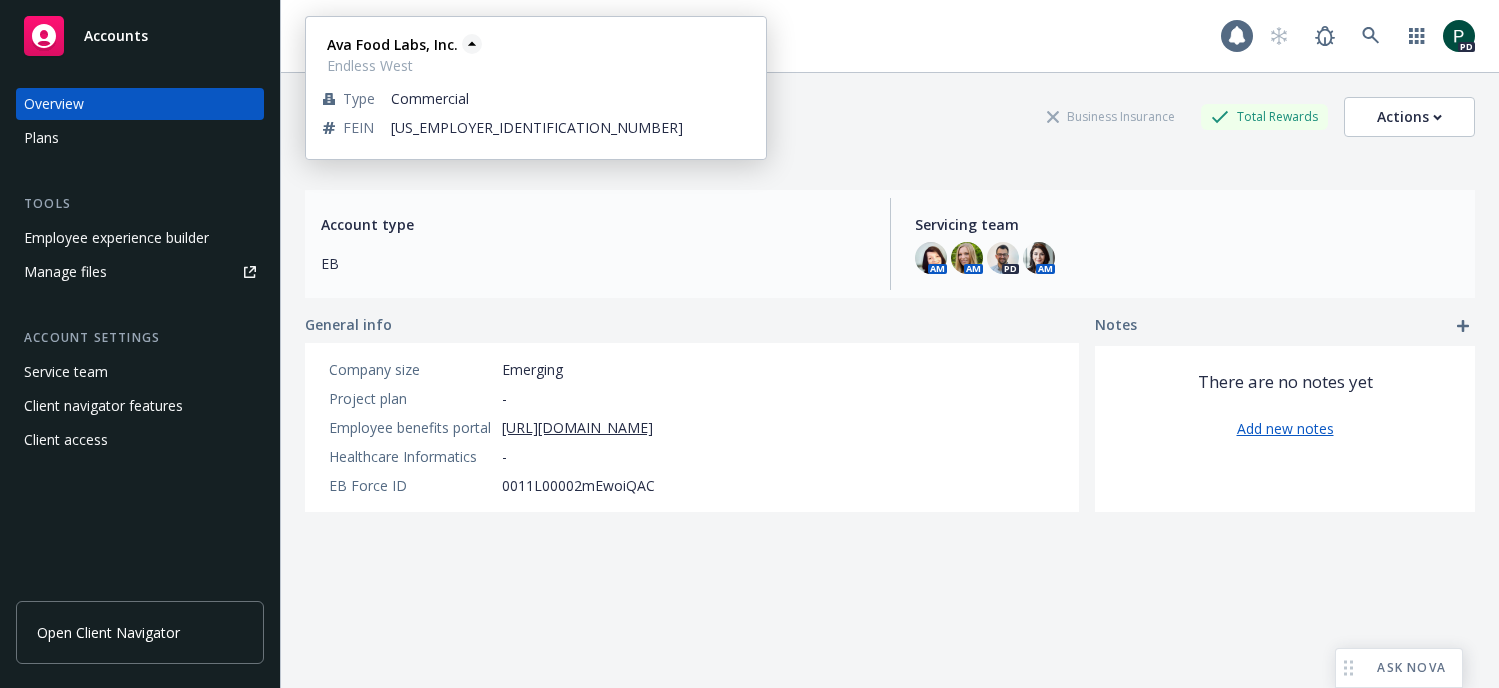click on "Ava Food Labs, Inc." at bounding box center (392, 44) 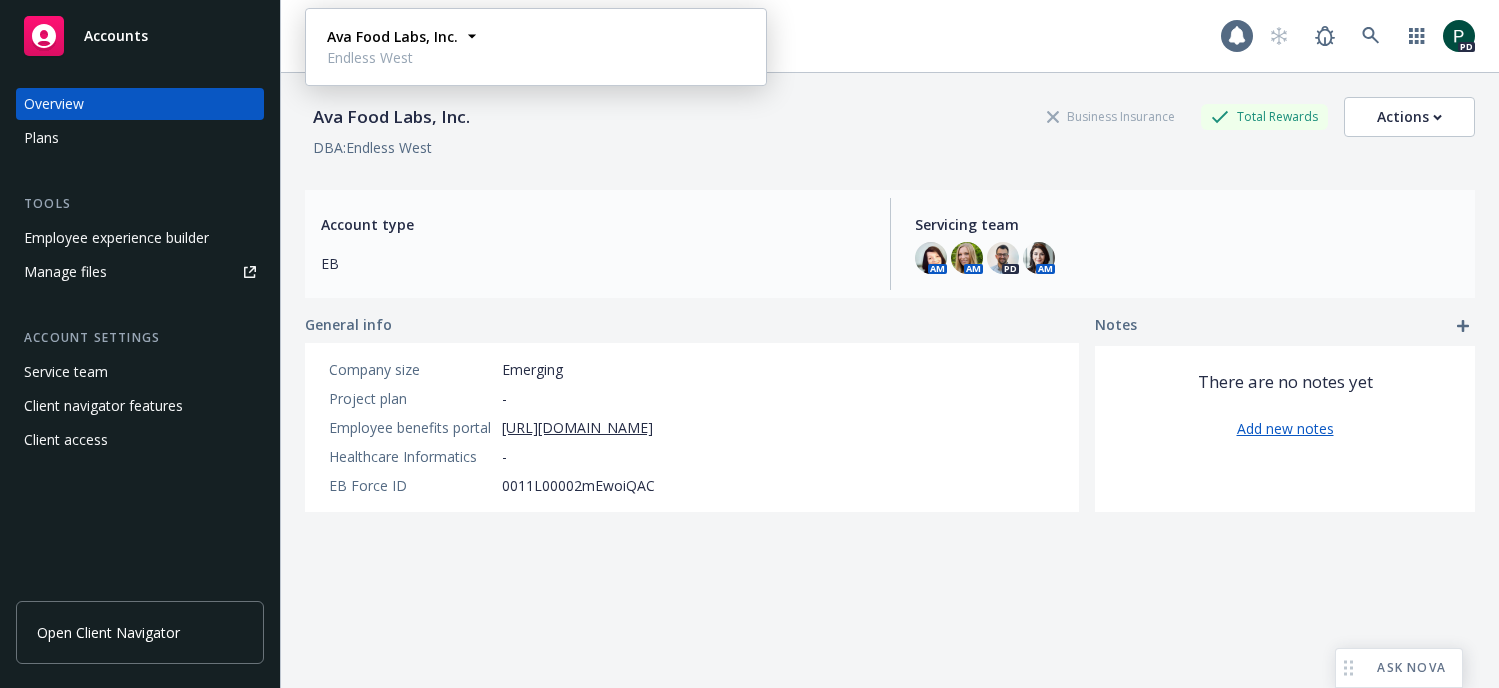 click on "Ava Food Labs, Inc. Ava Food Labs, Inc. Ava Food Labs, Inc. Endless West Type Commercial FEIN 81-3194226 1 PD" at bounding box center (890, 36) 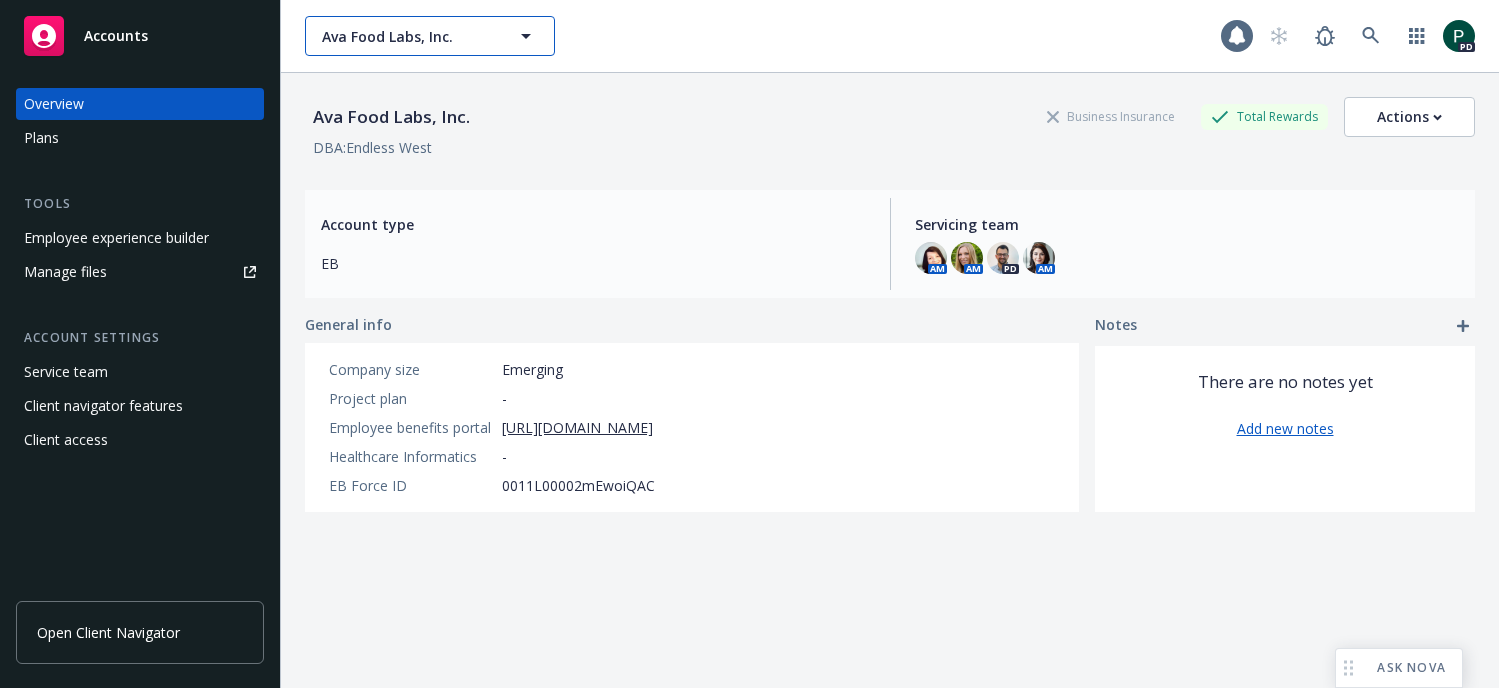 click on "Ava Food Labs, Inc." at bounding box center [408, 36] 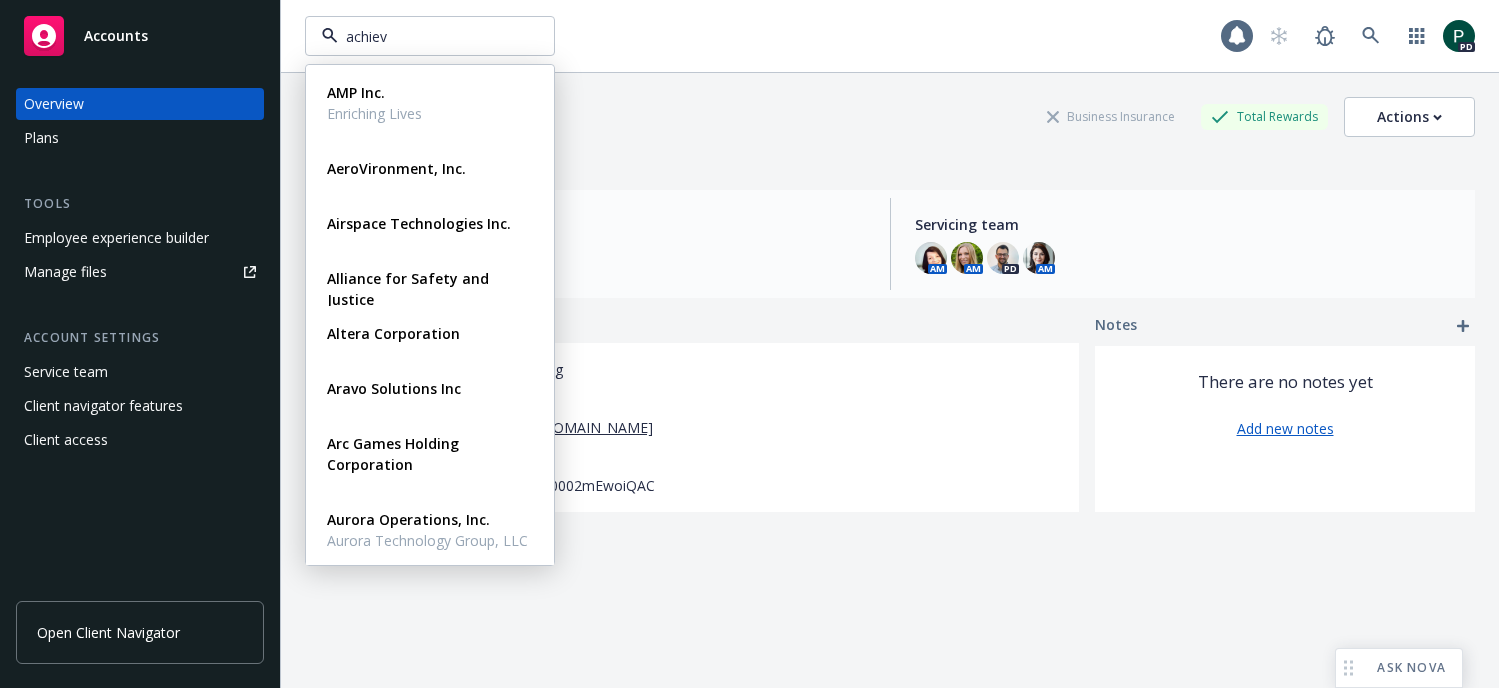 type on "achieve" 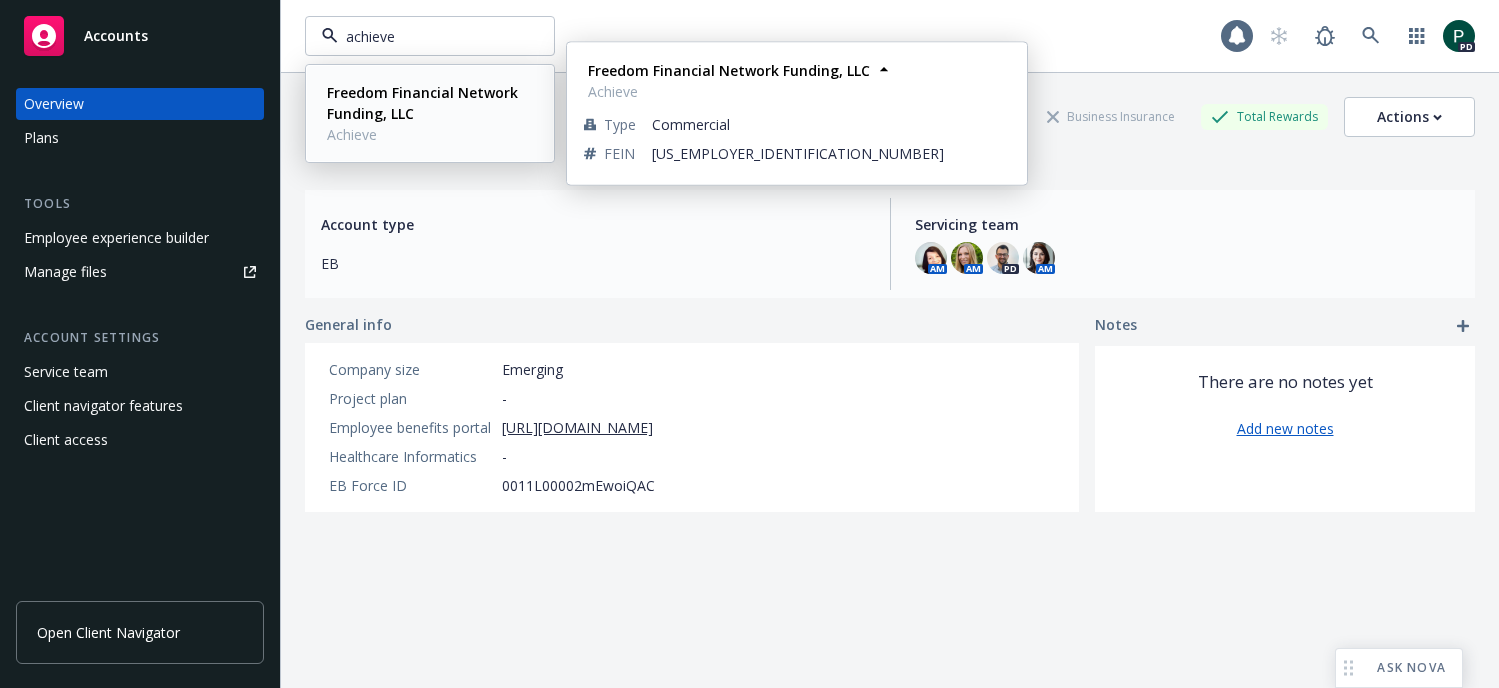 click on "Freedom Financial Network Funding, LLC" at bounding box center [422, 103] 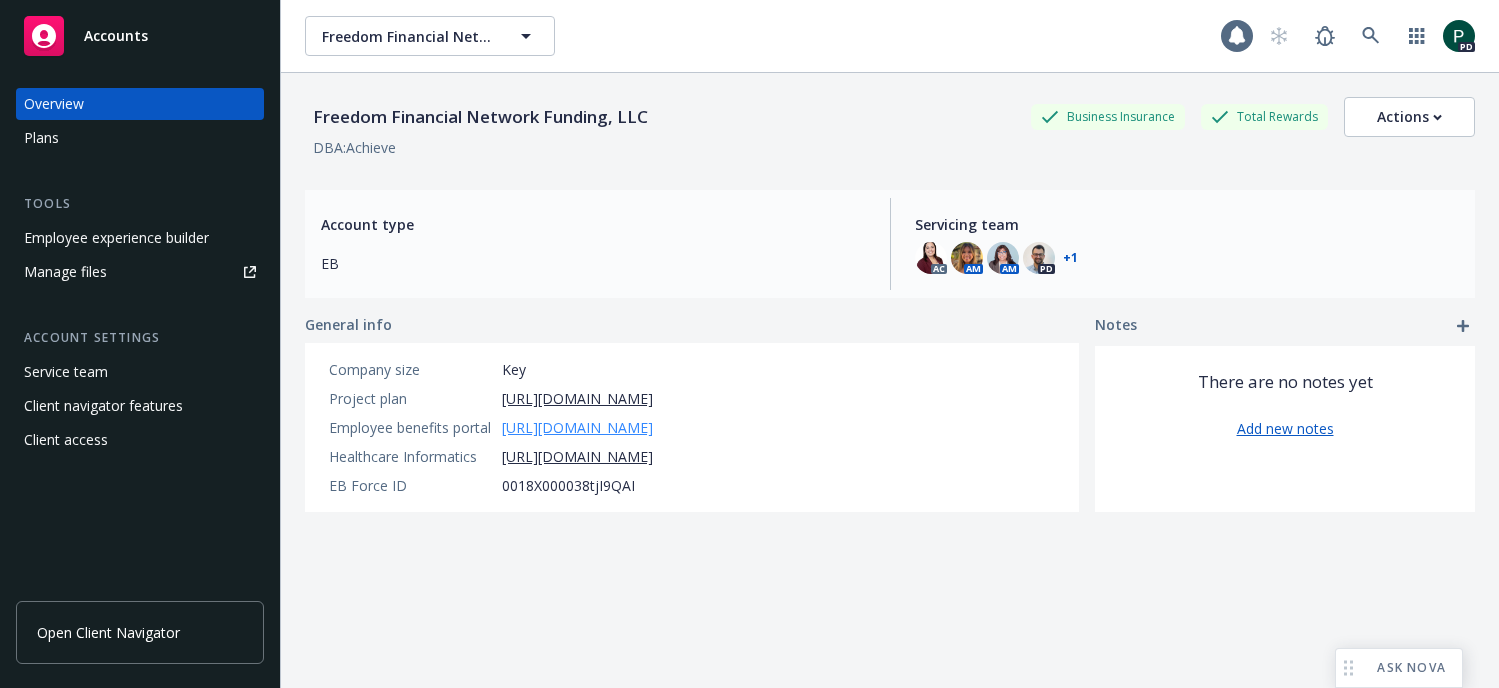 click on "https://app.newfront.com/employee/c434787e-f822-48cb-96f1-b916f28a1c48" at bounding box center (577, 427) 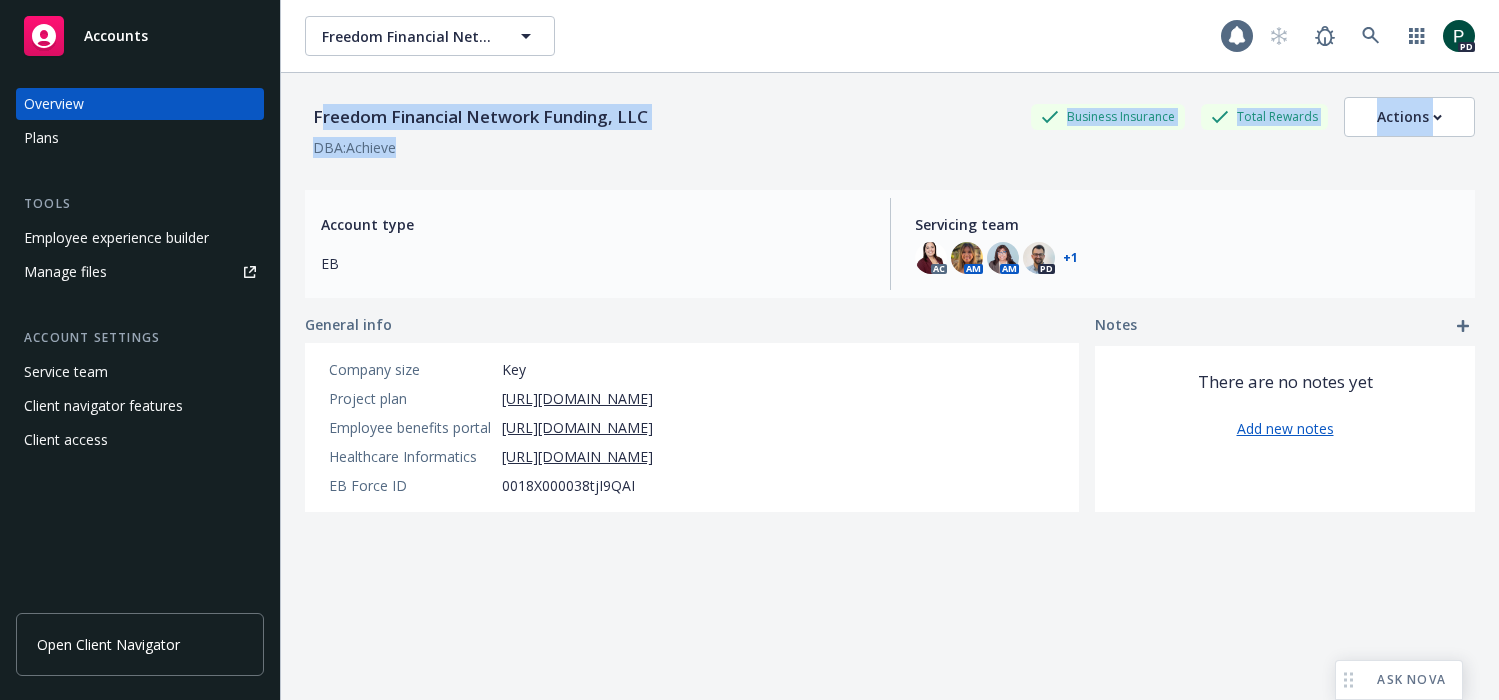 drag, startPoint x: 406, startPoint y: 152, endPoint x: 317, endPoint y: 111, distance: 97.98979 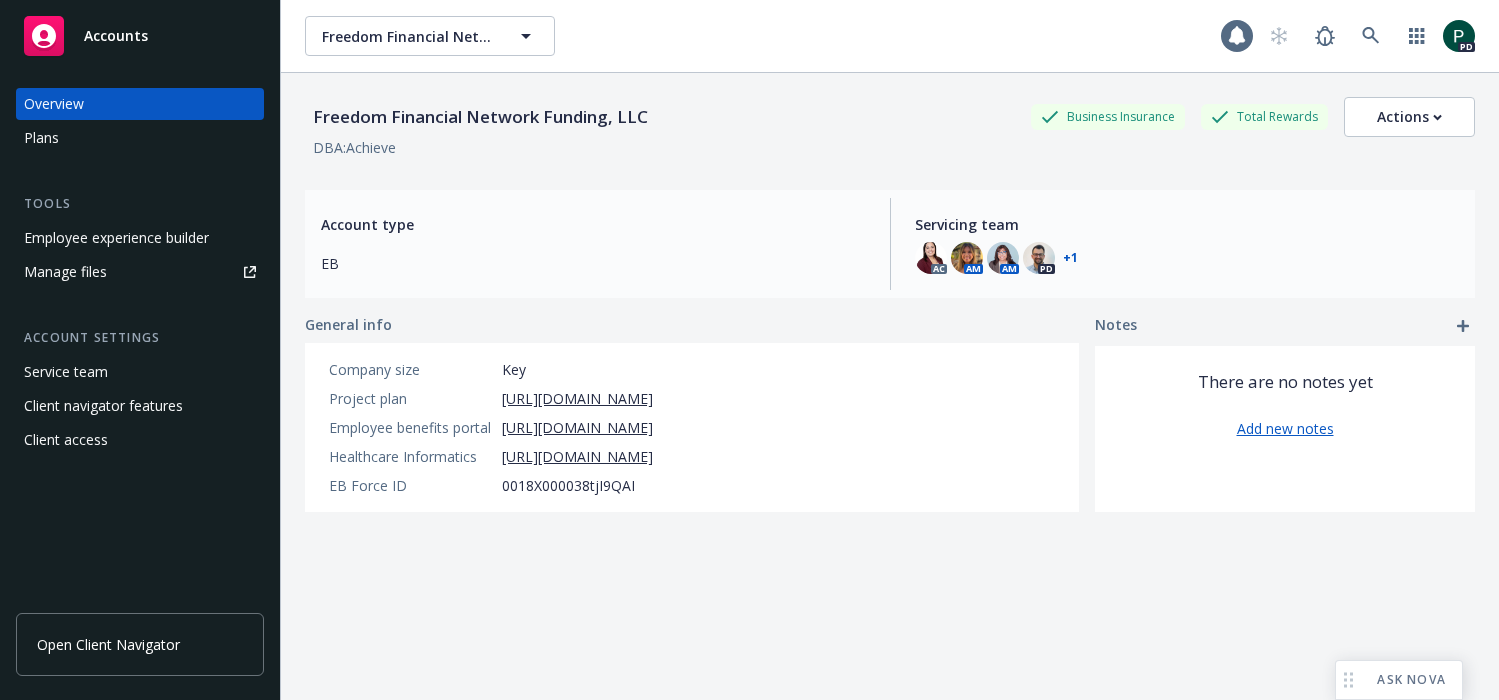 click on "Freedom Financial Network Funding, LLC" at bounding box center [480, 117] 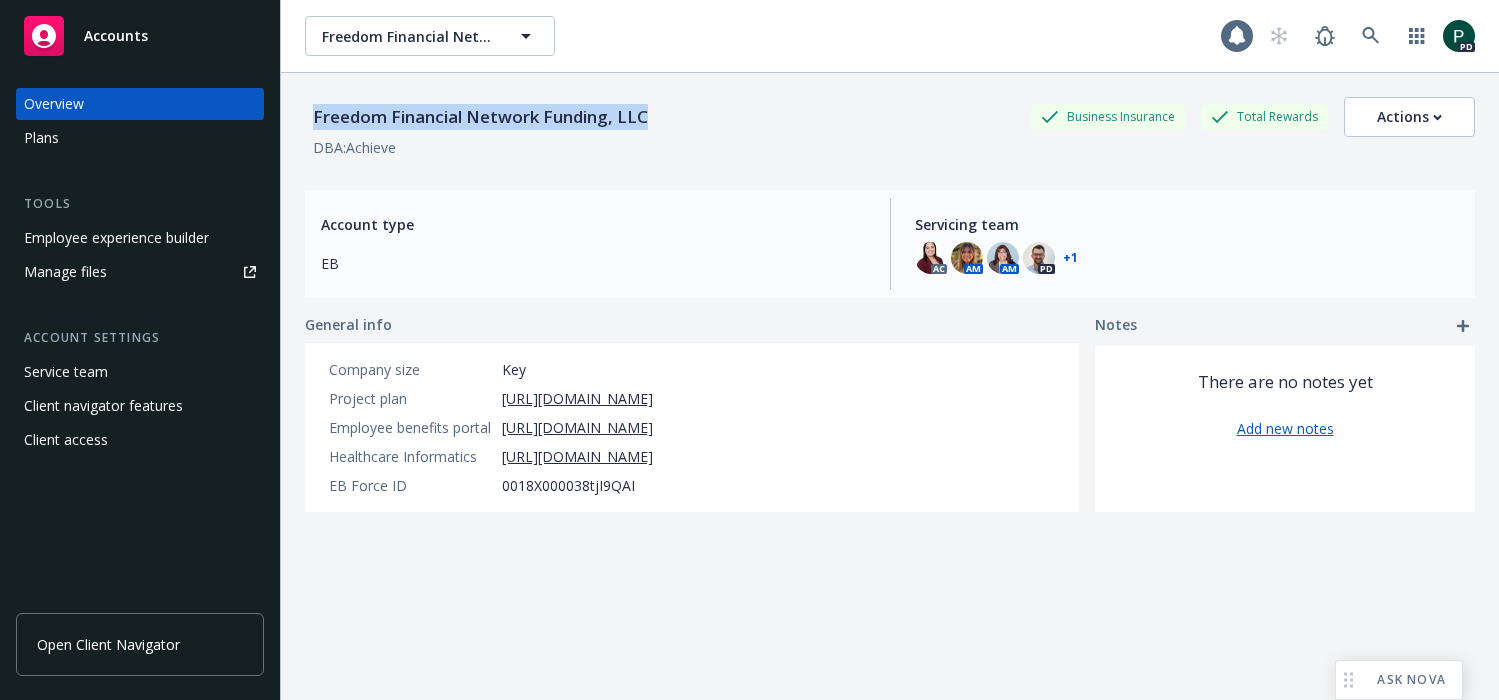 drag, startPoint x: 414, startPoint y: 123, endPoint x: 650, endPoint y: 125, distance: 236.00847 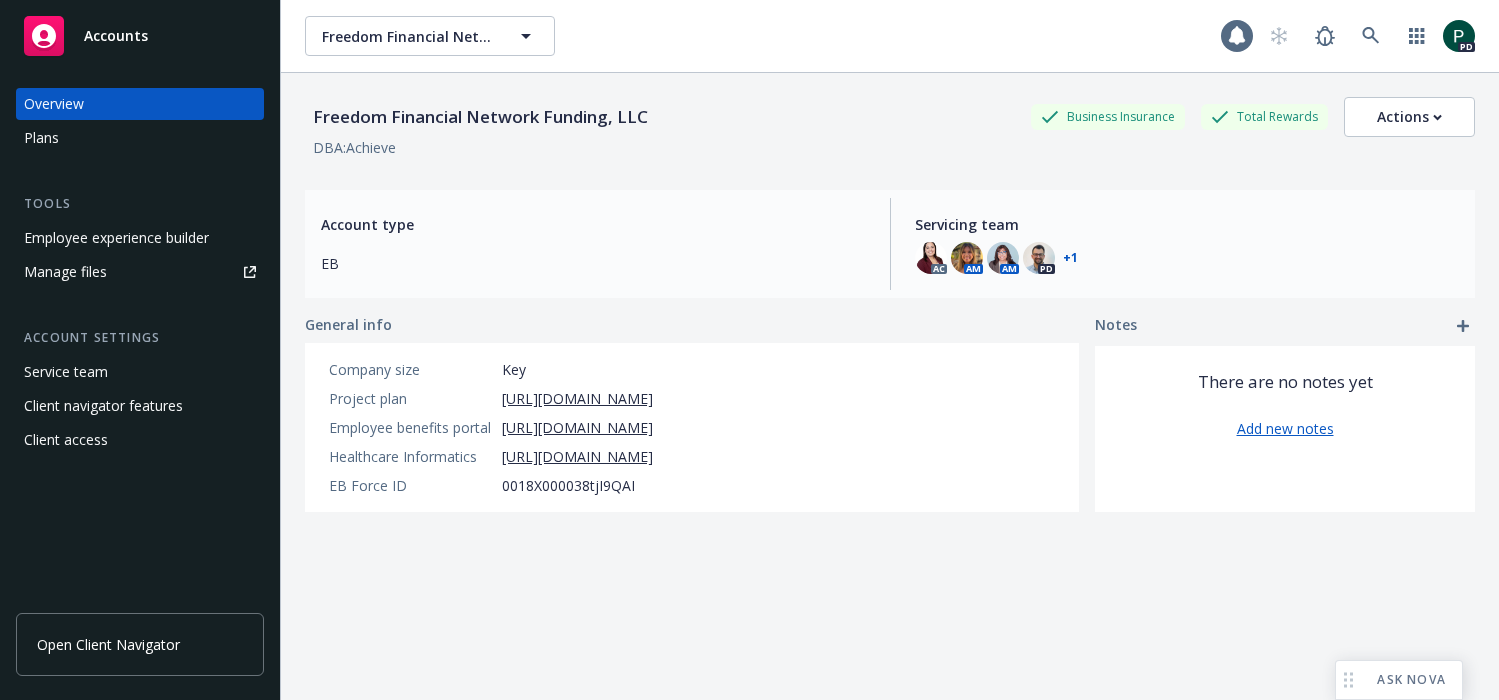 click on "Account type" at bounding box center [593, 224] 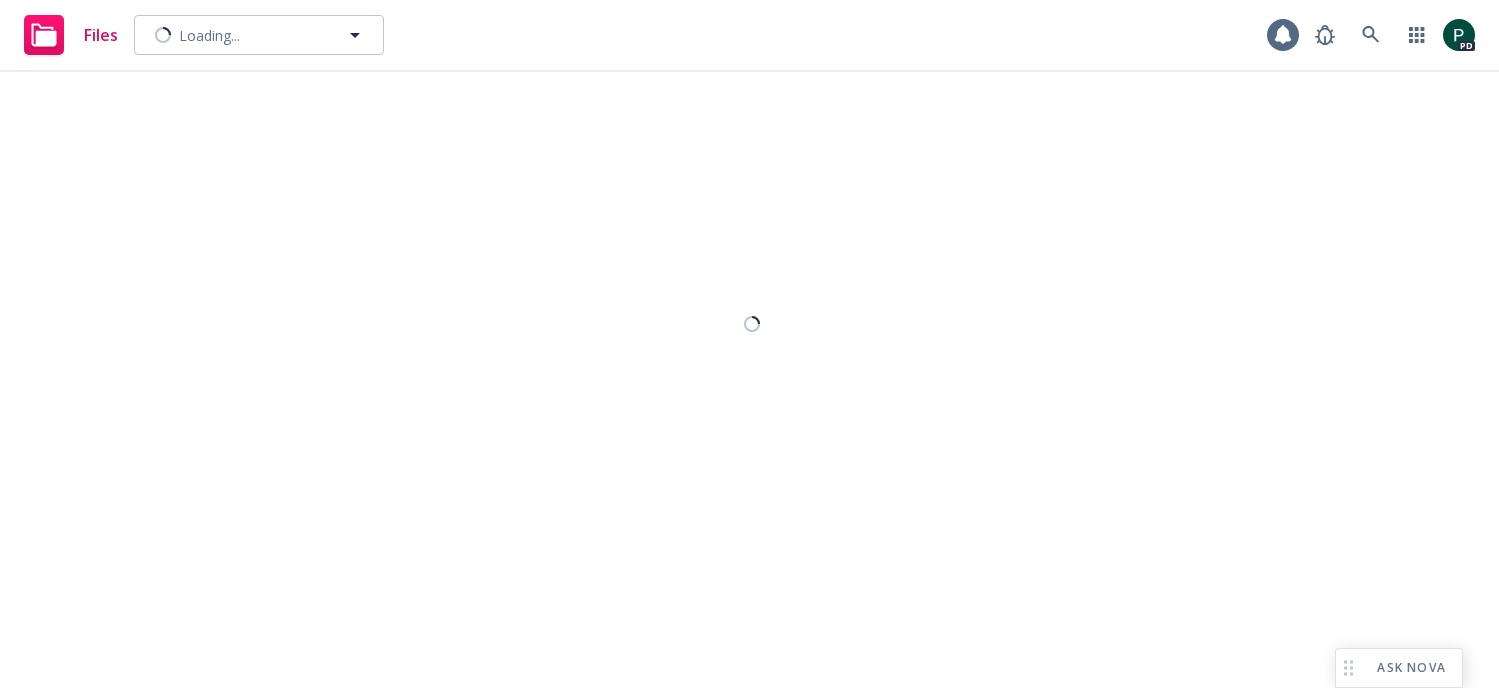 scroll, scrollTop: 0, scrollLeft: 0, axis: both 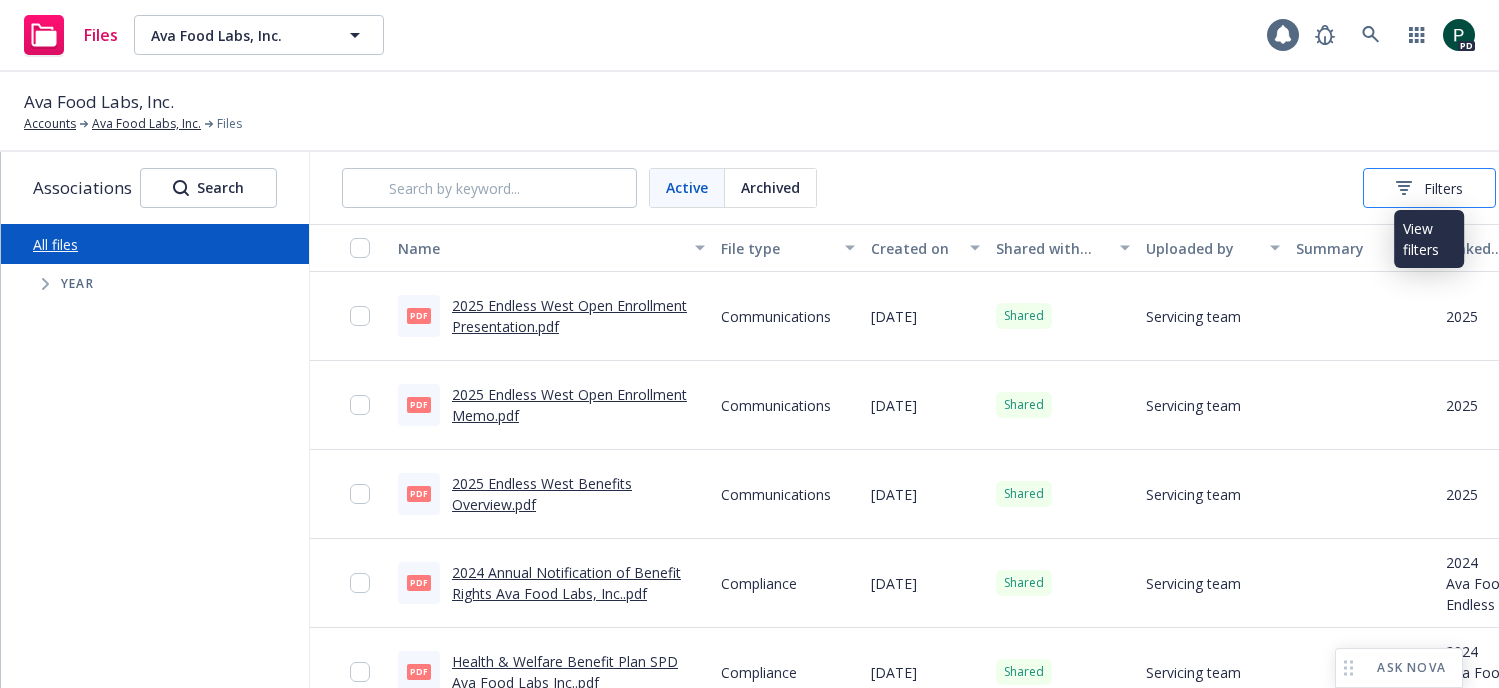 click 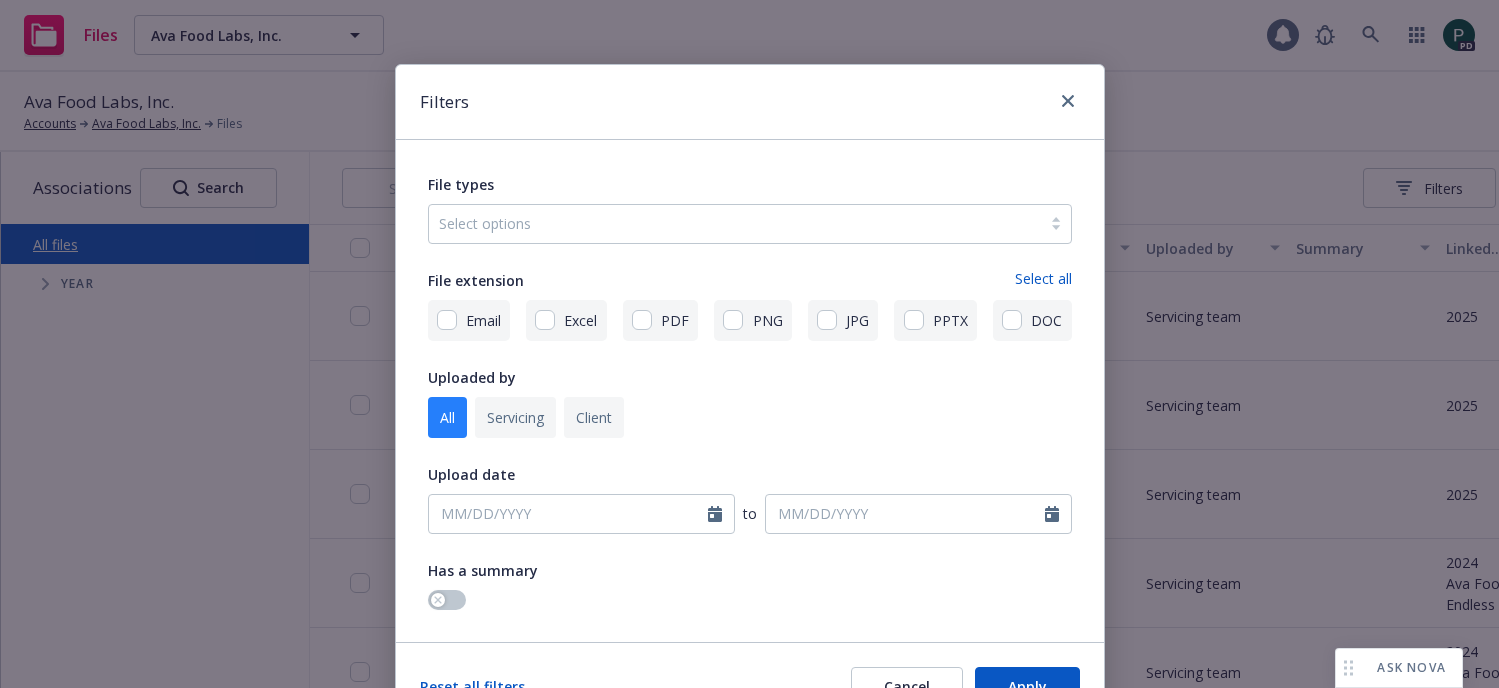 click at bounding box center [735, 224] 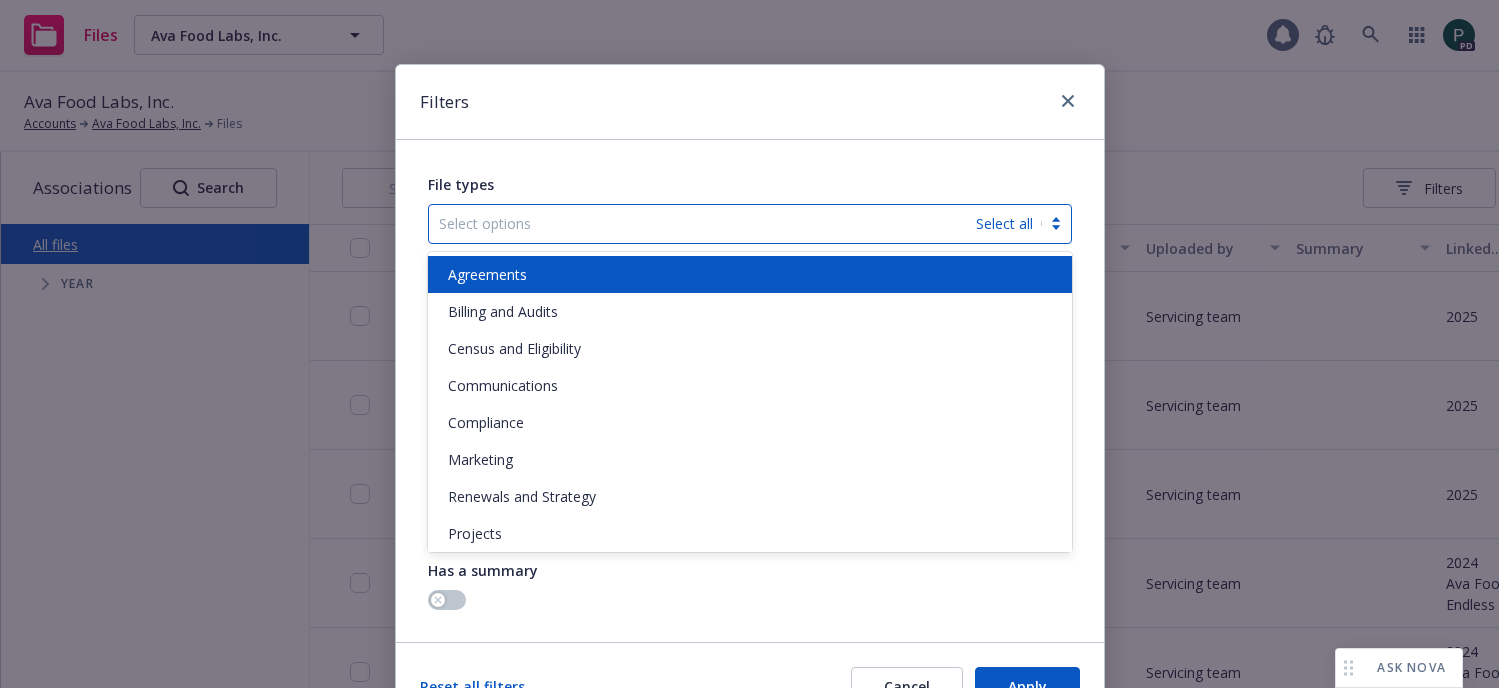 click on "Agreements" at bounding box center [750, 274] 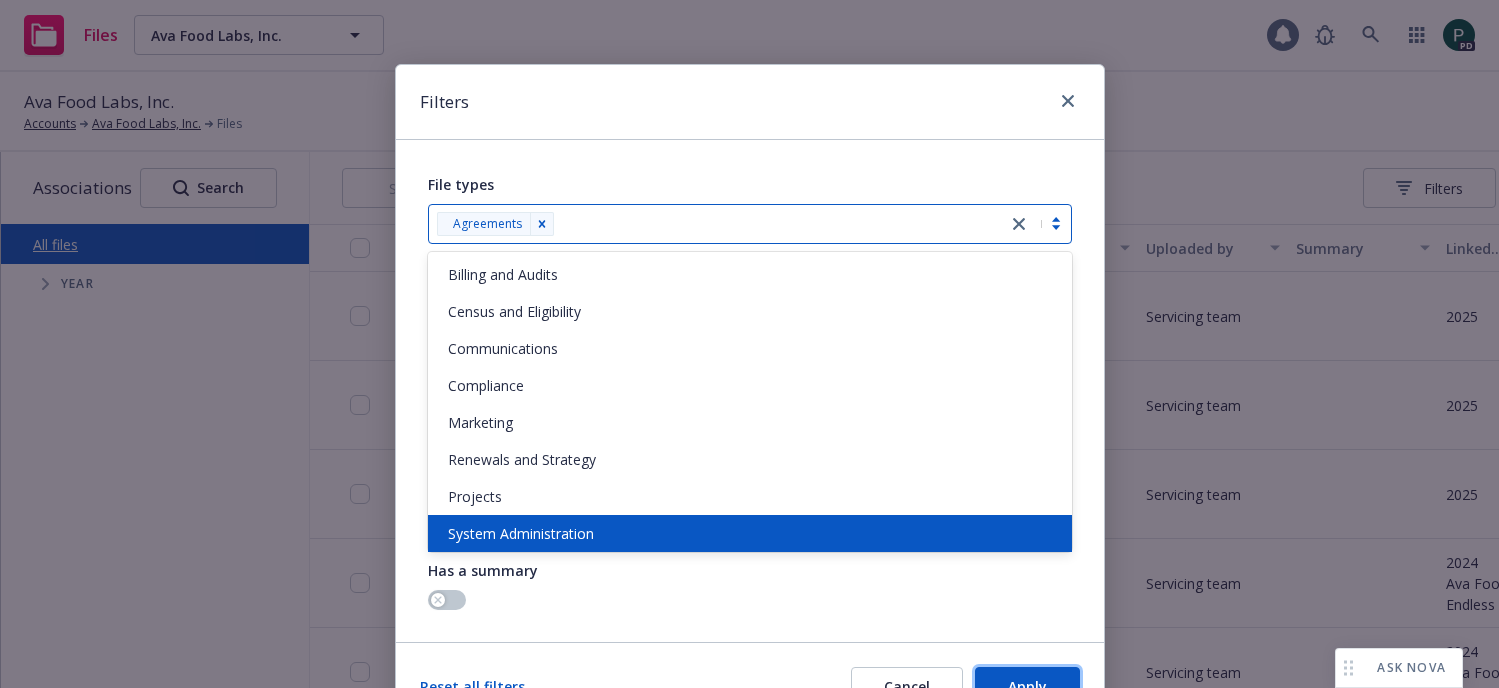 click on "Apply" at bounding box center [1027, 687] 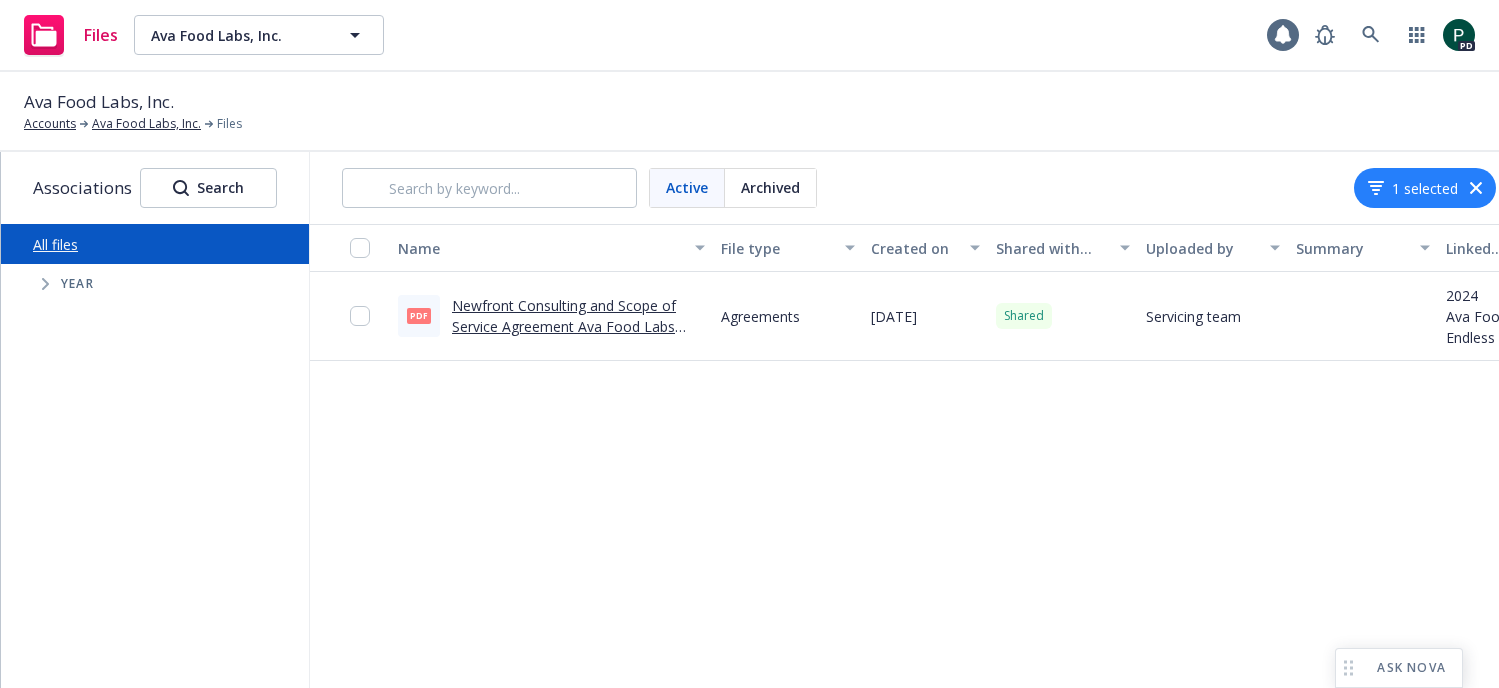 click on "Newfront Consulting and Scope of Service Agreement  Ava Food Labs Inc..pdf" at bounding box center (564, 326) 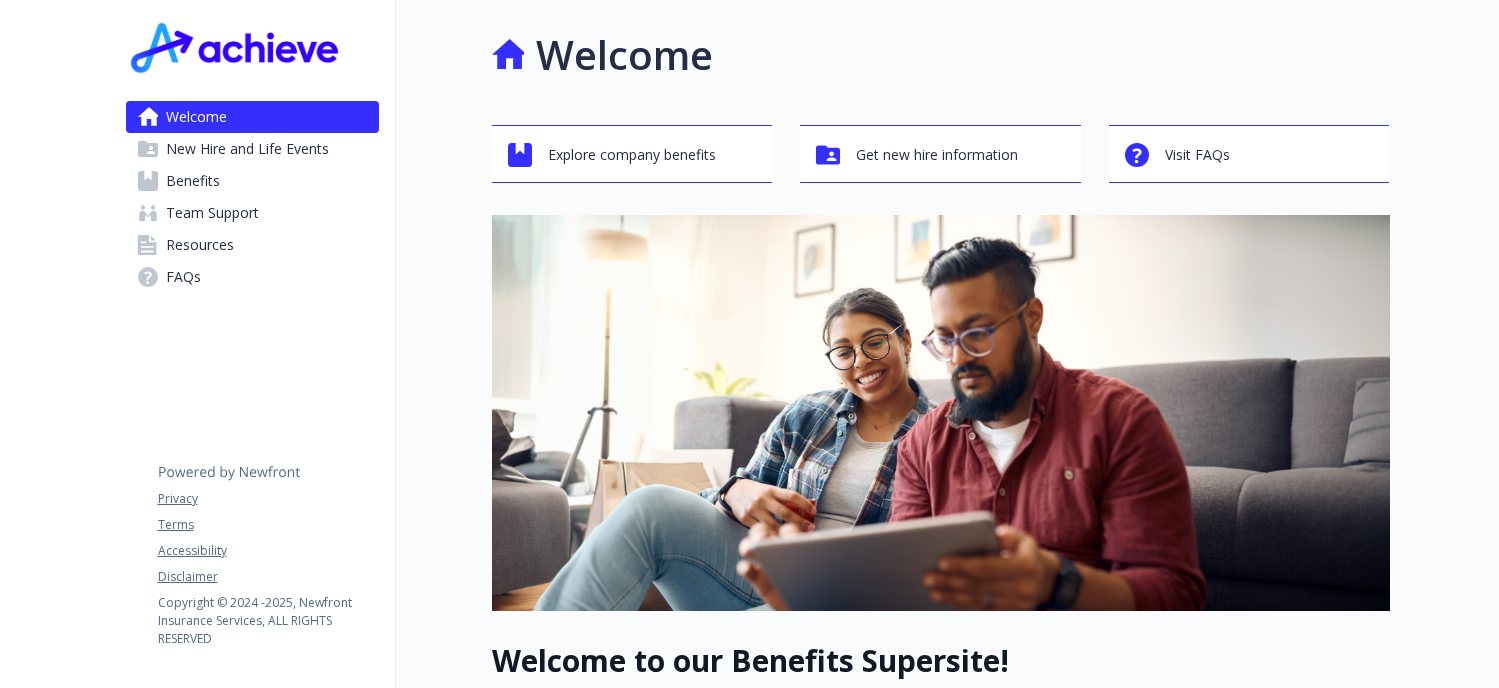 scroll, scrollTop: 0, scrollLeft: 0, axis: both 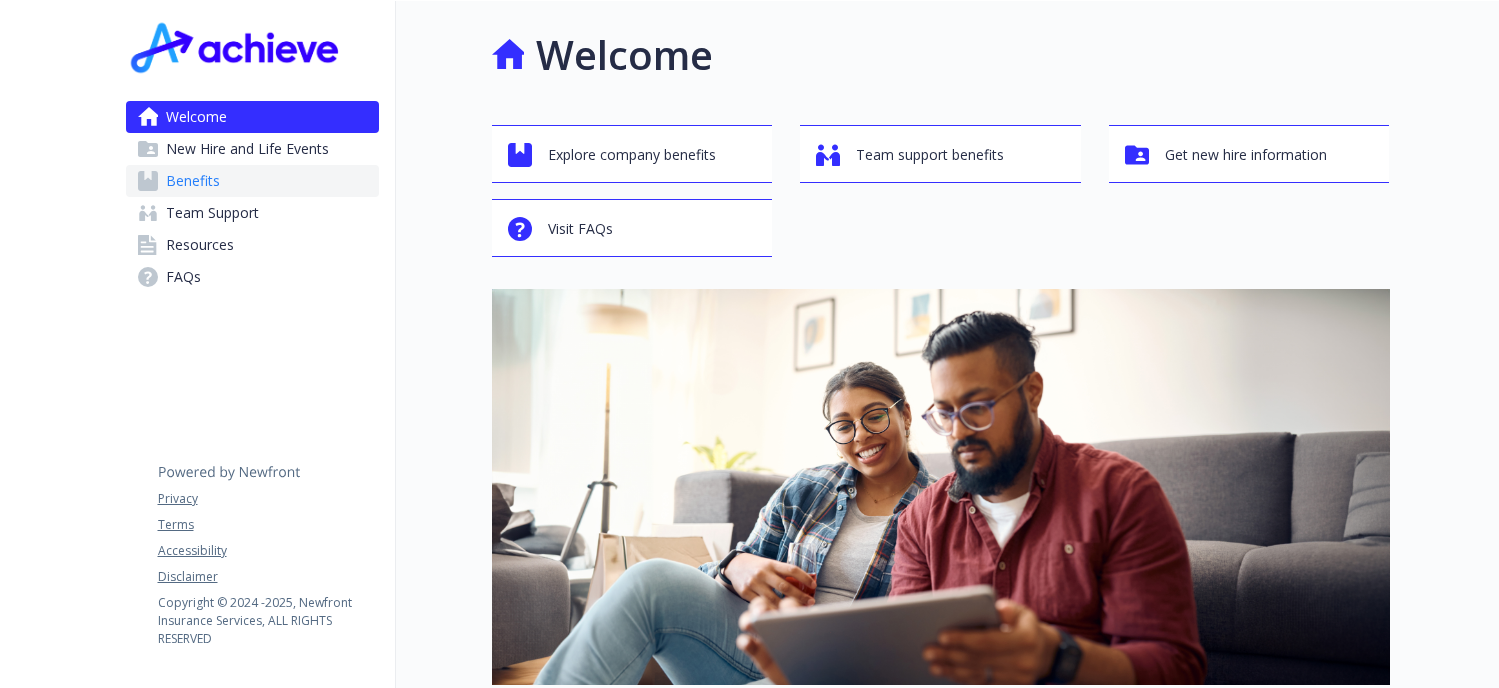 click on "Benefits" at bounding box center (252, 181) 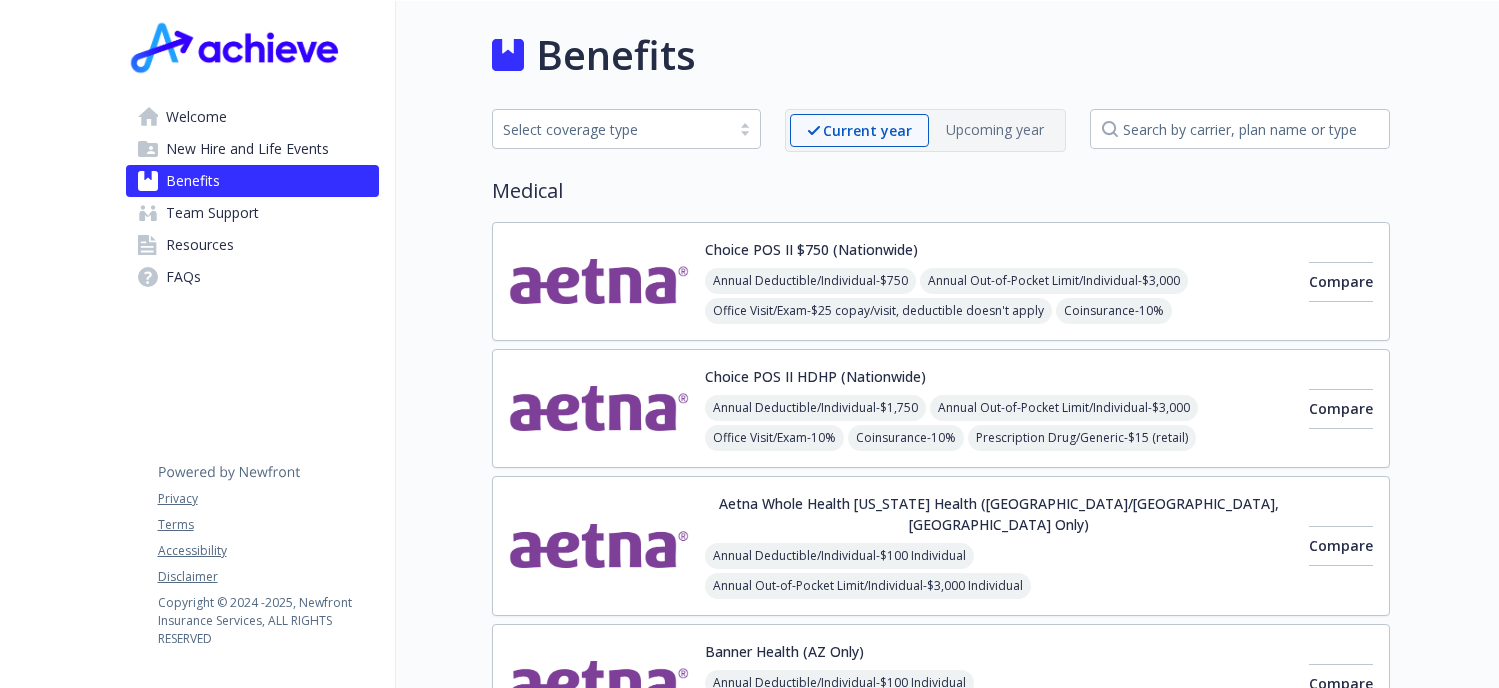 click on "Choice POS II $750 (Nationwide) Annual Deductible/Individual  -  $750 Annual Out-of-Pocket Limit/Individual  -  $3,000 Office Visit/Exam  -  $25 copay/visit, deductible doesn't apply Coinsurance  -  10% Prescription Drug/Generic  -  $15 (retail), deductible doesn't apply Prescription Drug/Brand Formulary  -  $35 (retail), deductible doesn't apply Prescription Drug/Brand Non-Formulary  -  $60 (retail), deductible doesn't apply Prescription Drug/Specialty  -  25% , deductible doesn't apply ;$250 maximum copay for each 30 day supply. Compare" at bounding box center [941, 281] 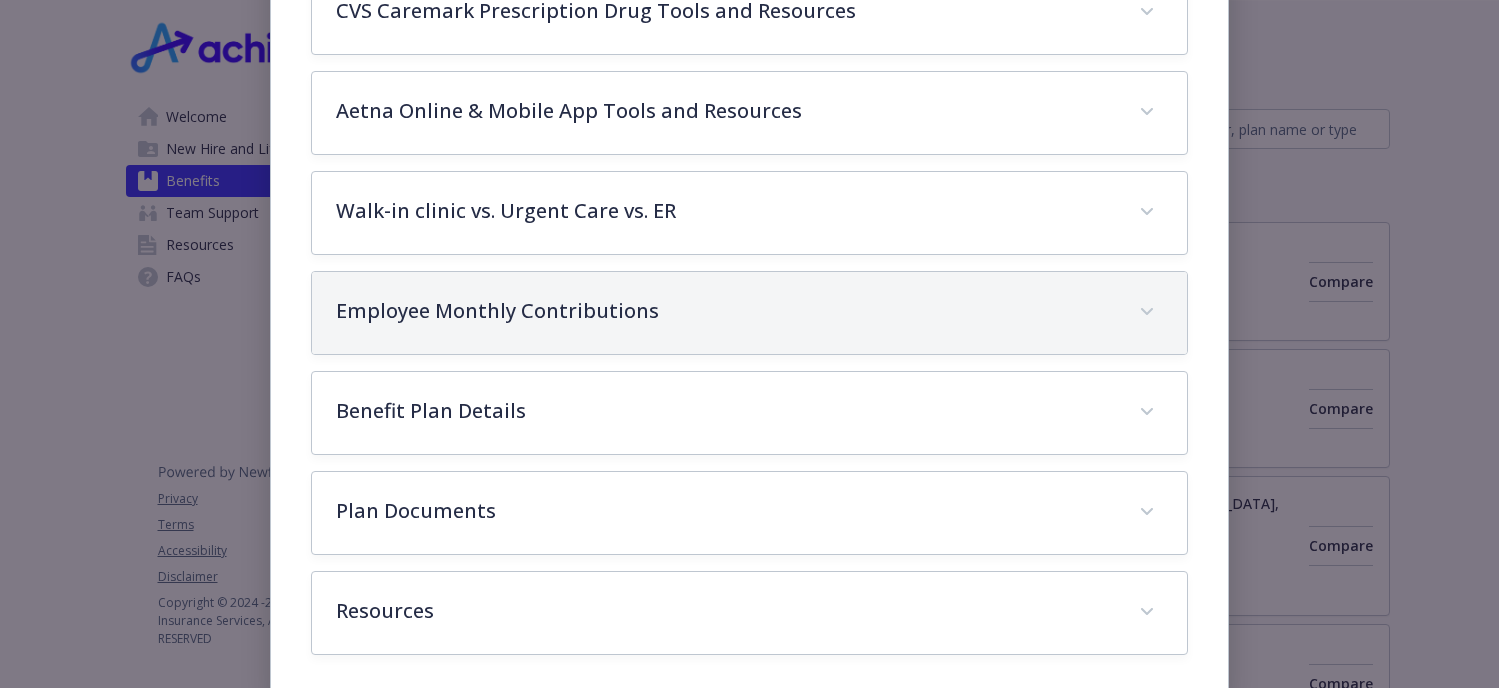 scroll, scrollTop: 872, scrollLeft: 0, axis: vertical 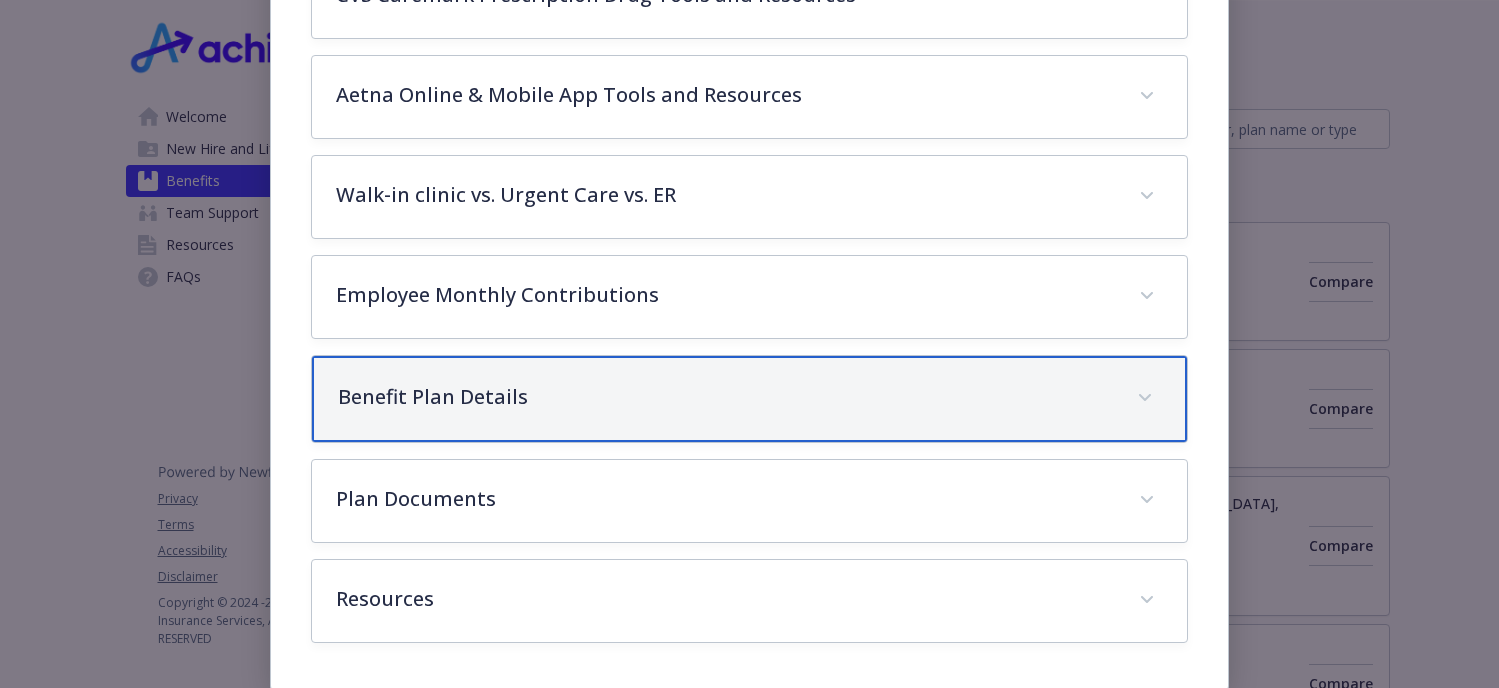 click on "Benefit Plan Details" at bounding box center [749, 399] 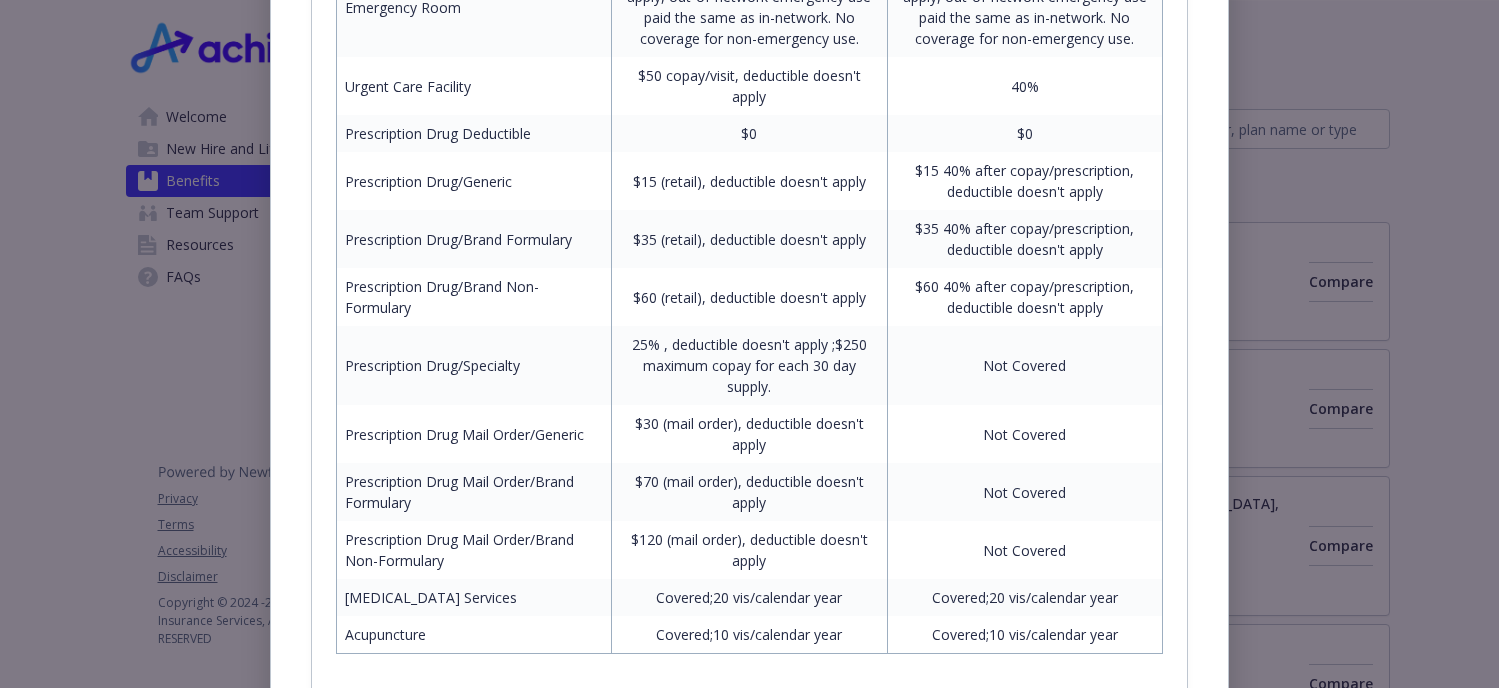 scroll, scrollTop: 1908, scrollLeft: 0, axis: vertical 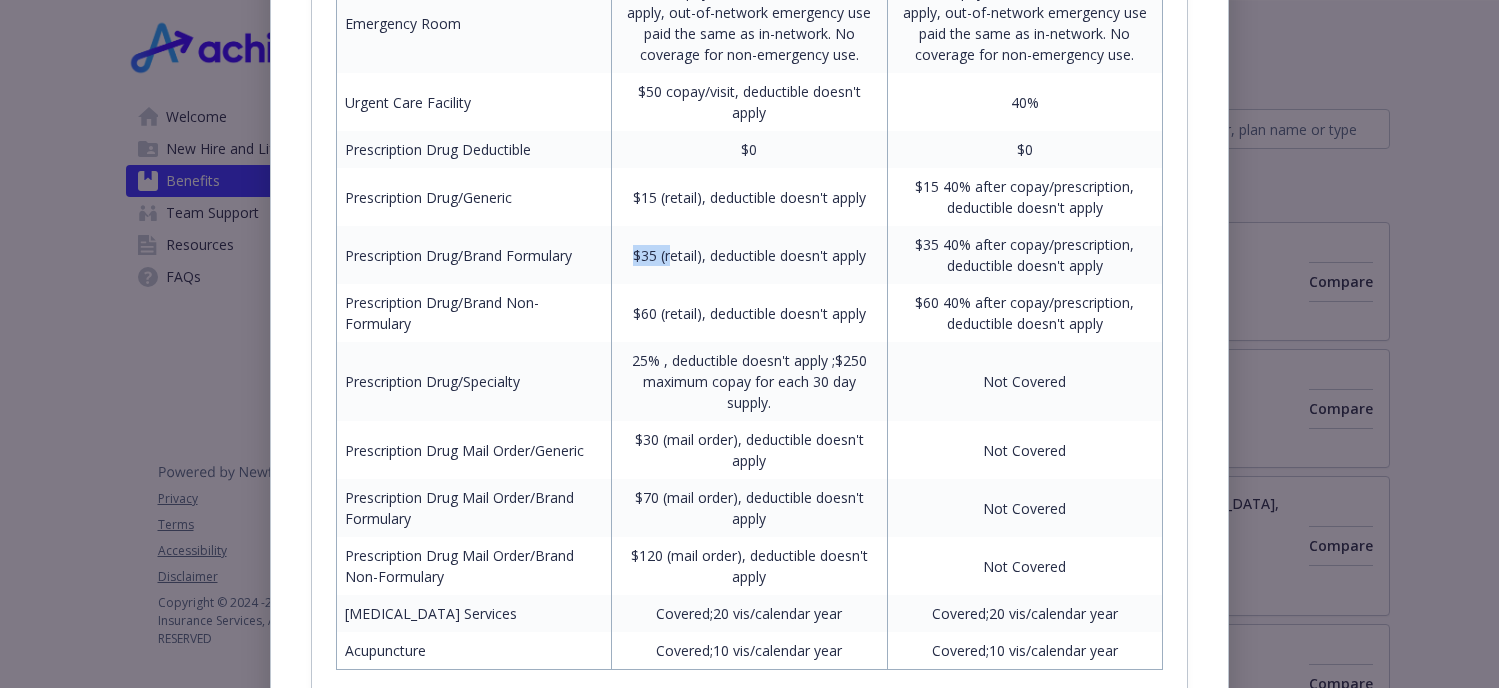 drag, startPoint x: 641, startPoint y: 261, endPoint x: 667, endPoint y: 262, distance: 26.019224 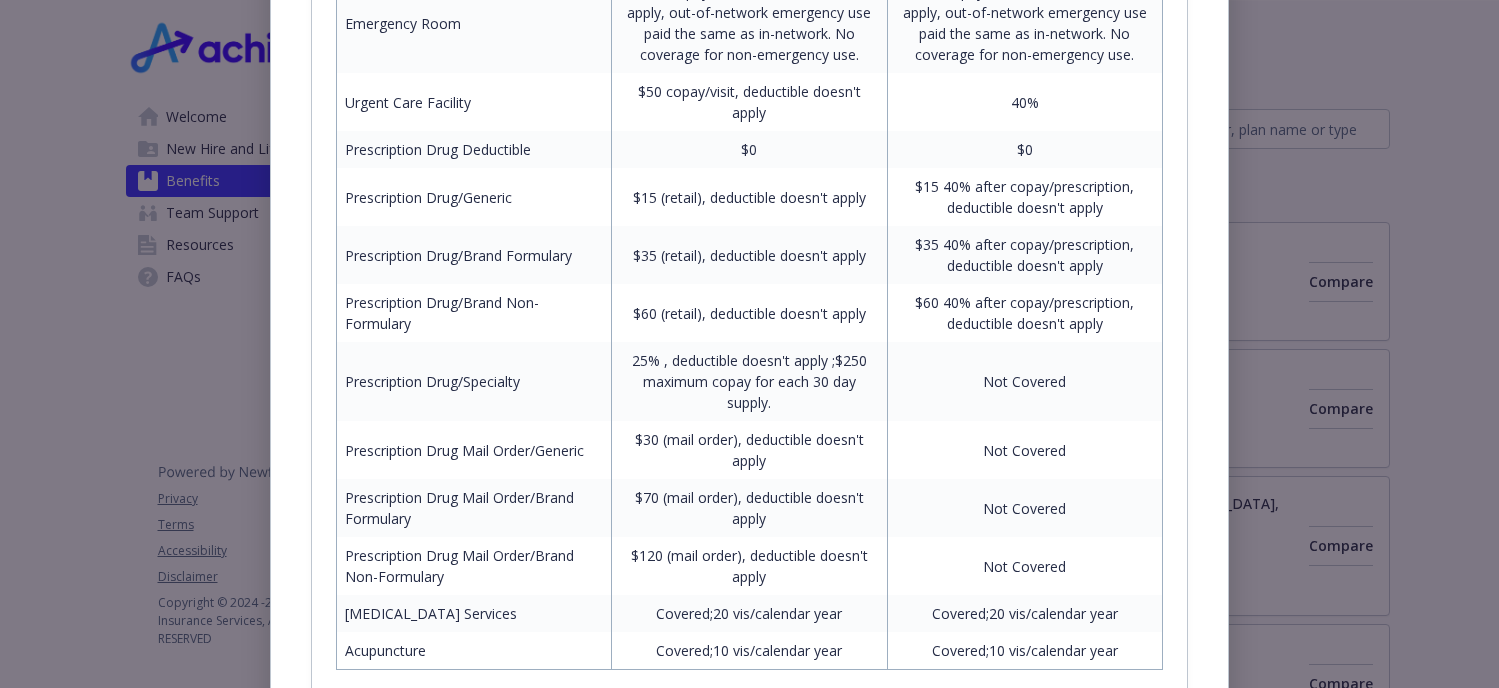 drag, startPoint x: 676, startPoint y: 279, endPoint x: 661, endPoint y: 295, distance: 21.931713 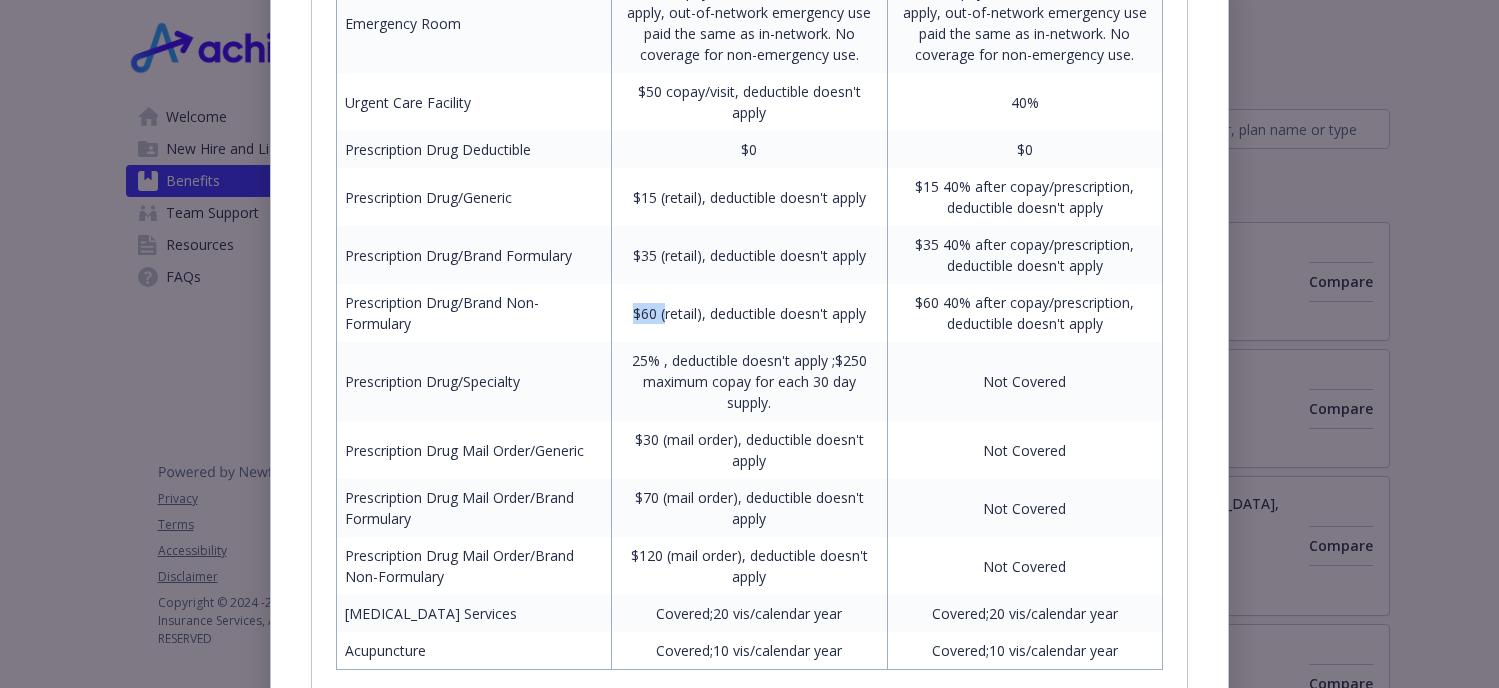 drag, startPoint x: 634, startPoint y: 314, endPoint x: 661, endPoint y: 308, distance: 27.658634 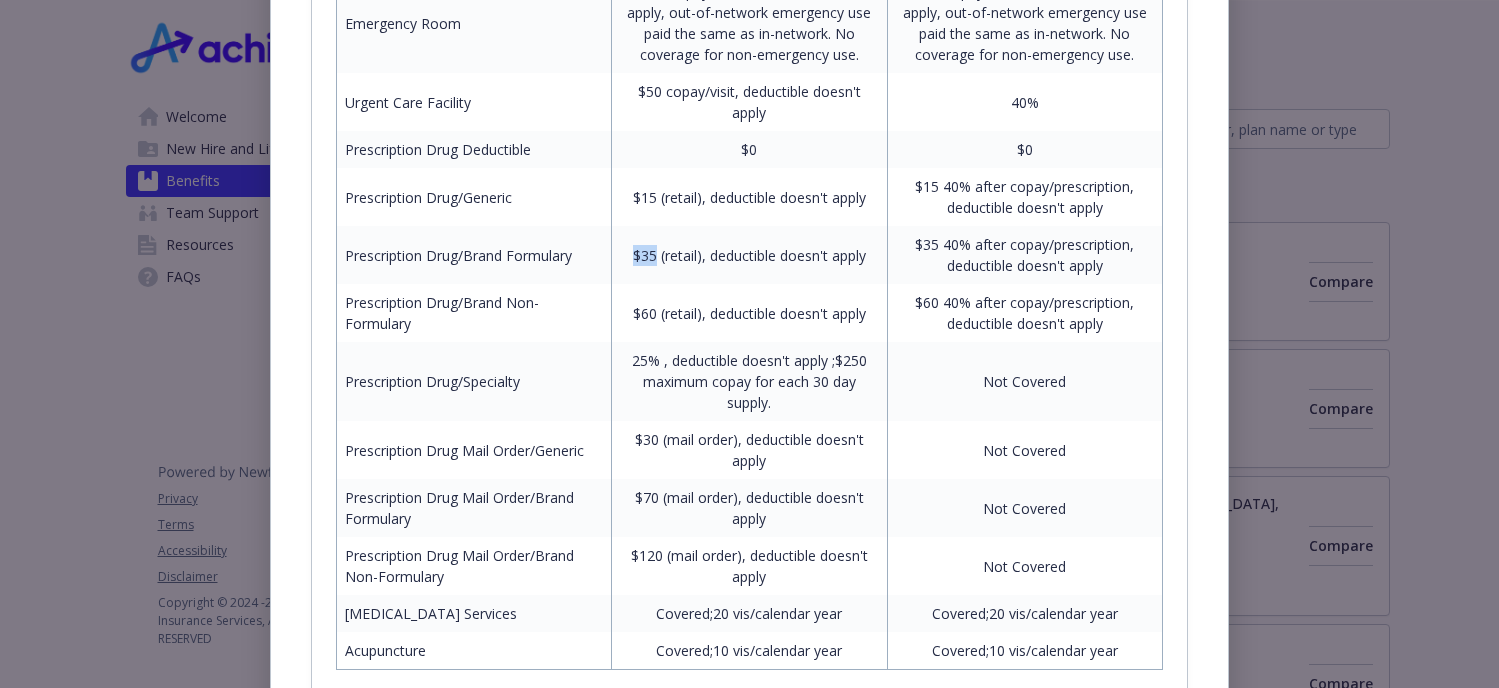 drag, startPoint x: 623, startPoint y: 254, endPoint x: 656, endPoint y: 256, distance: 33.06055 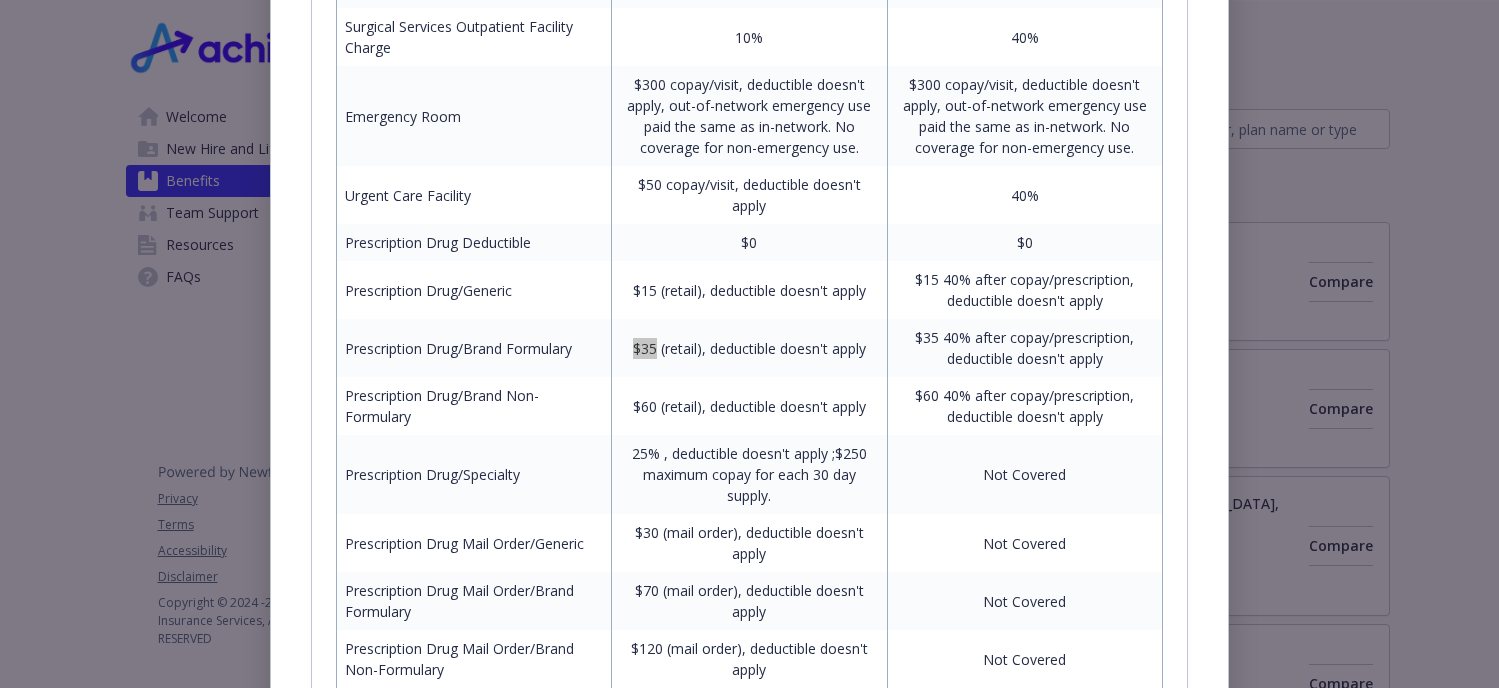 scroll, scrollTop: 1878, scrollLeft: 0, axis: vertical 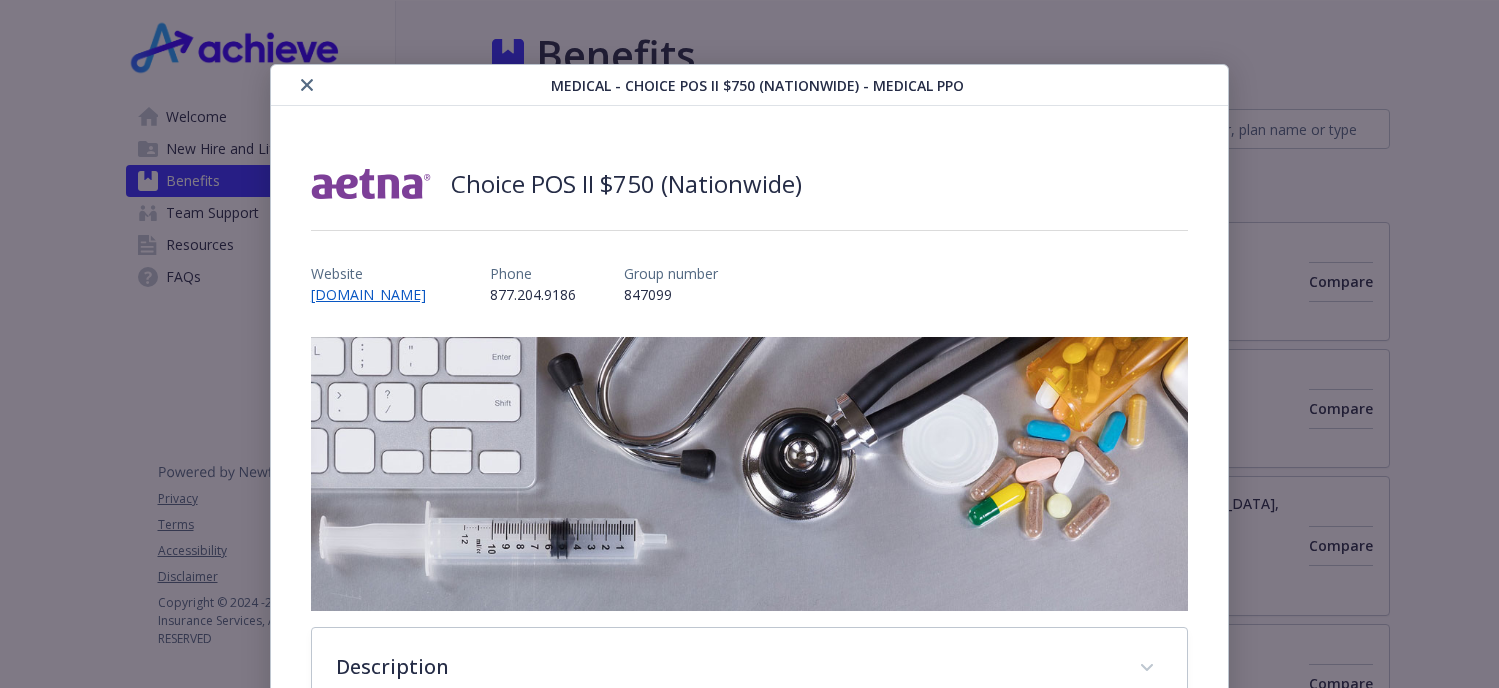click 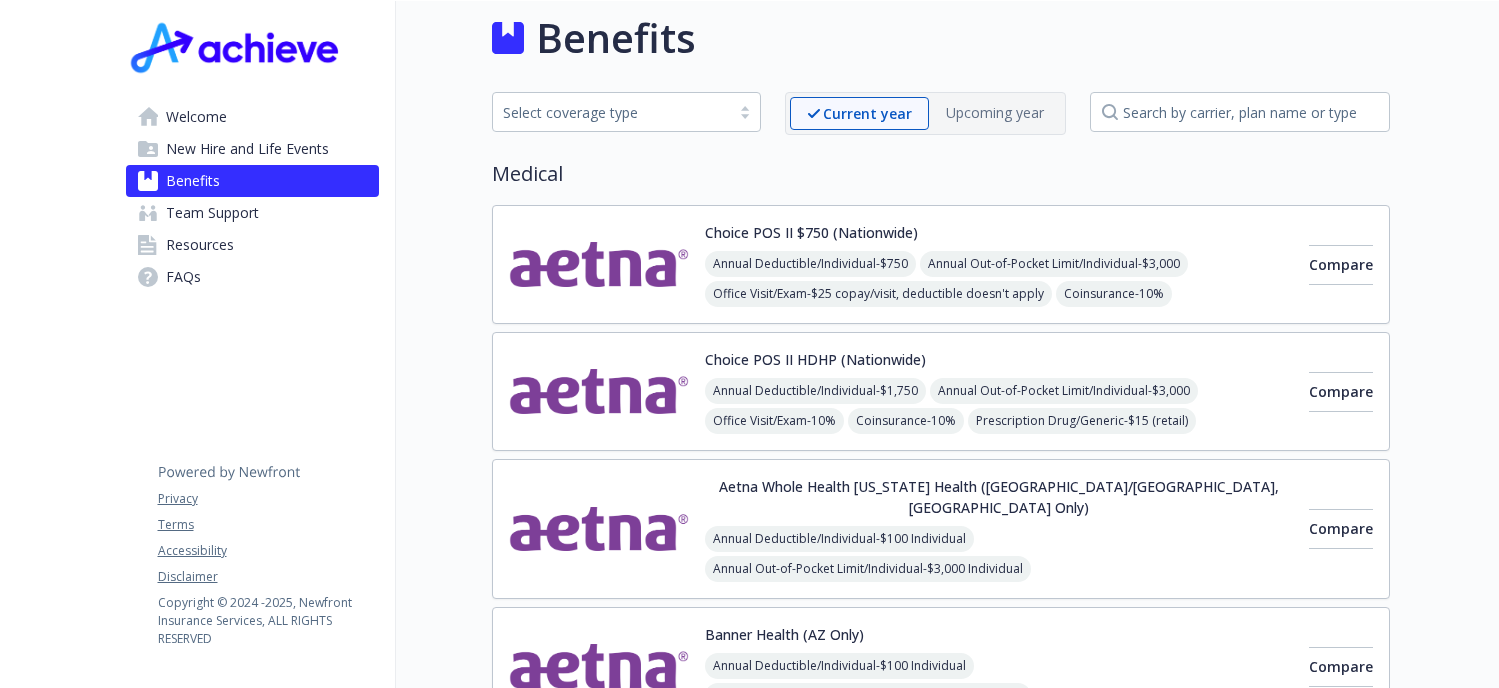 scroll, scrollTop: 0, scrollLeft: 0, axis: both 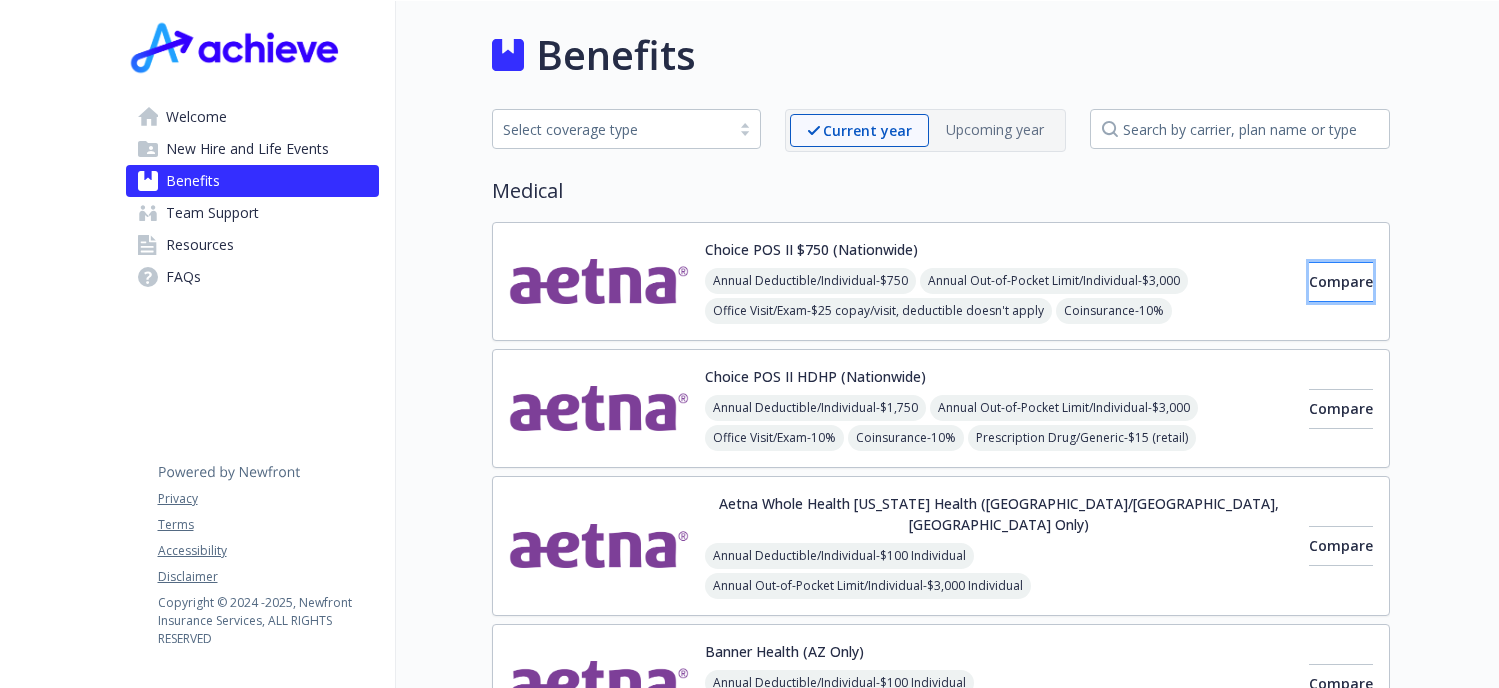 click on "Compare" at bounding box center [1341, 281] 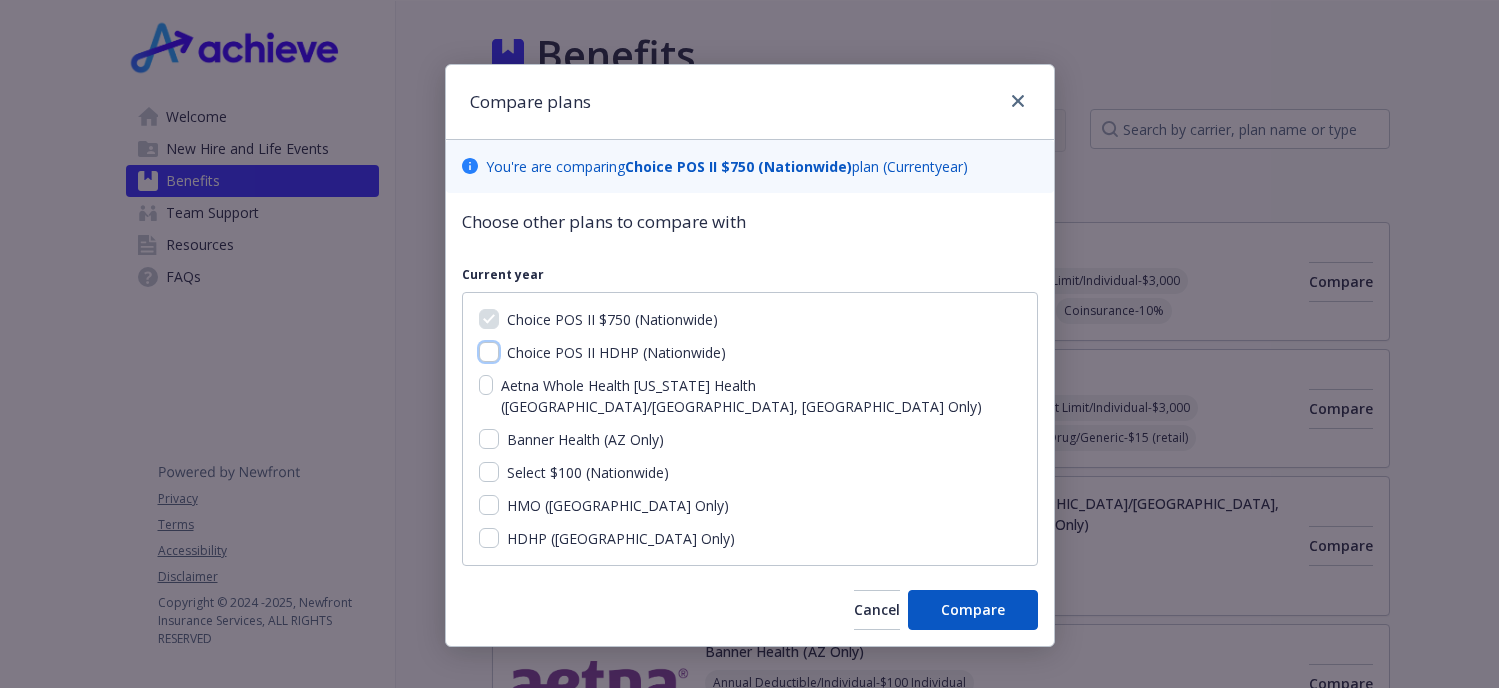 click on "Choice POS II HDHP (Nationwide)" at bounding box center [489, 352] 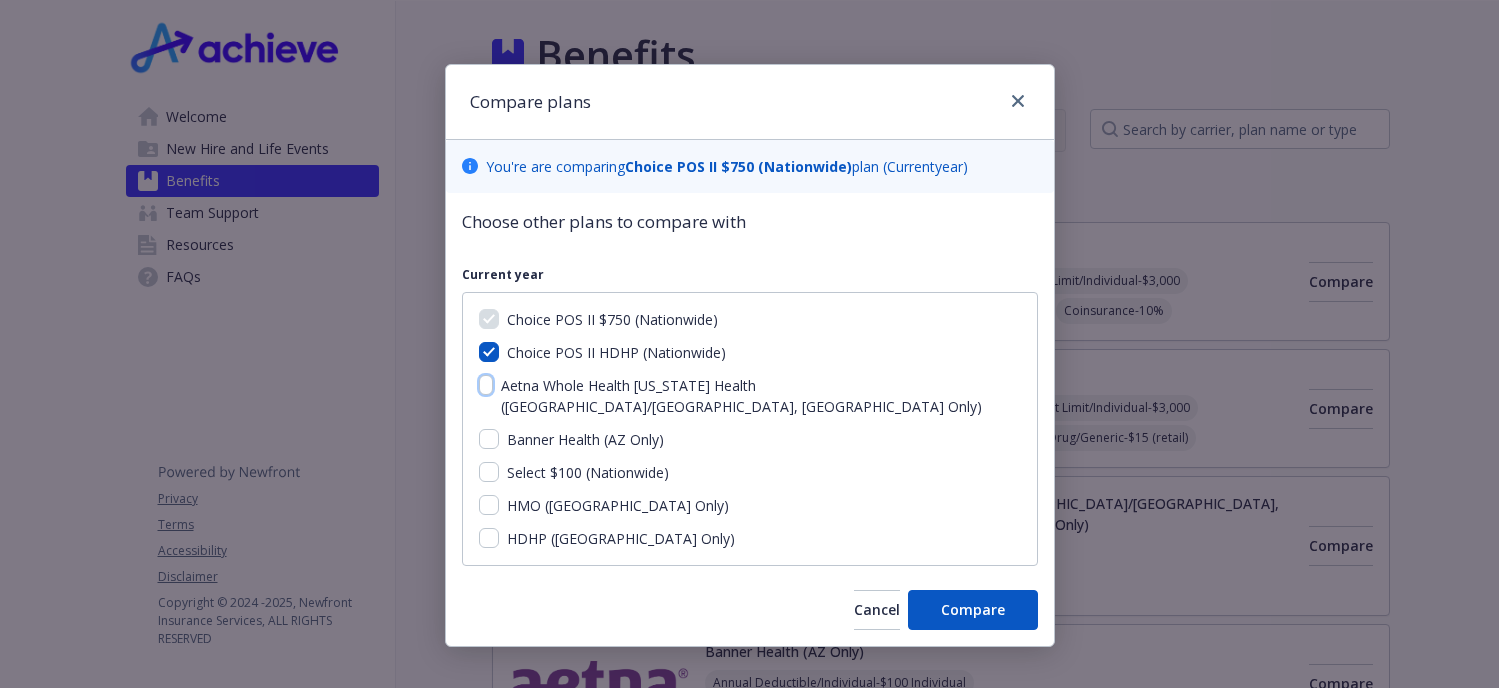 click on "Aetna Whole Health Texas Health (Dallas/Fort Worth, TX Only)" at bounding box center [486, 385] 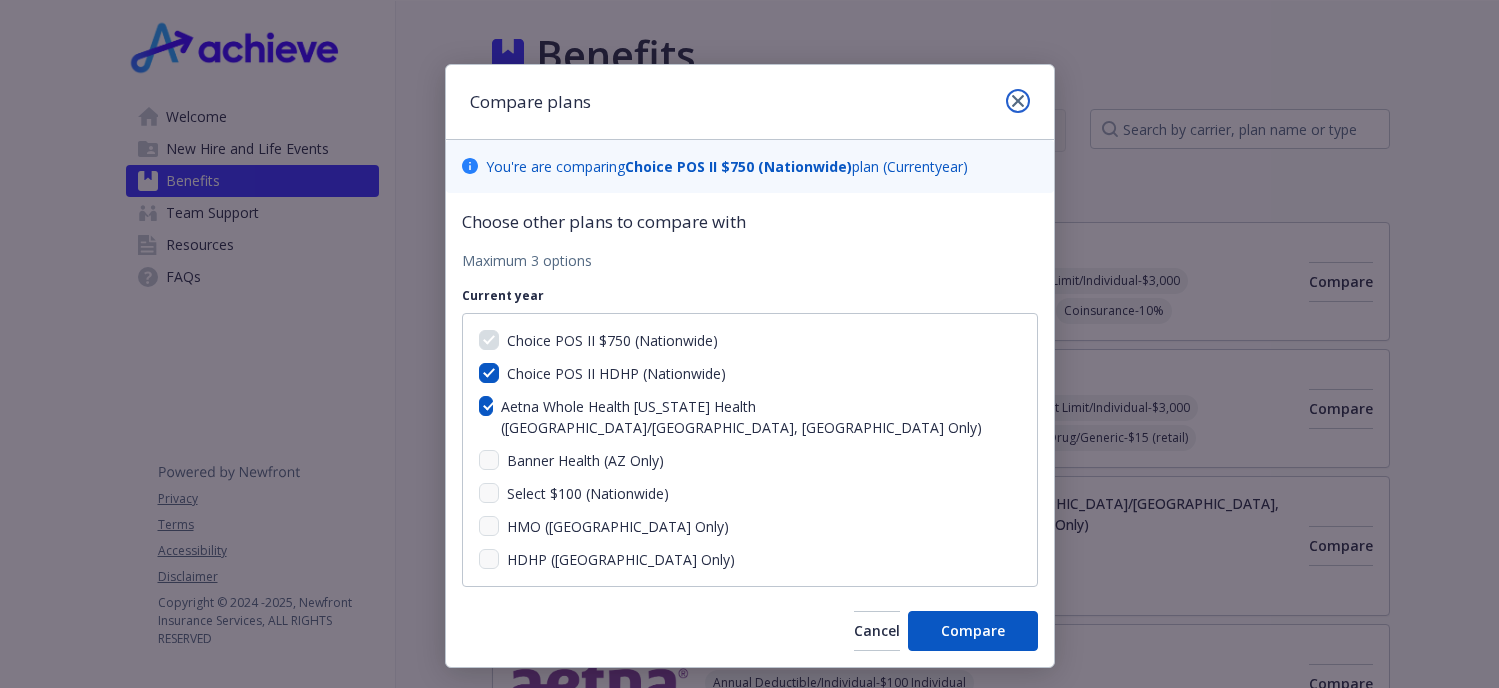 drag, startPoint x: 1016, startPoint y: 100, endPoint x: 989, endPoint y: 102, distance: 27.073973 